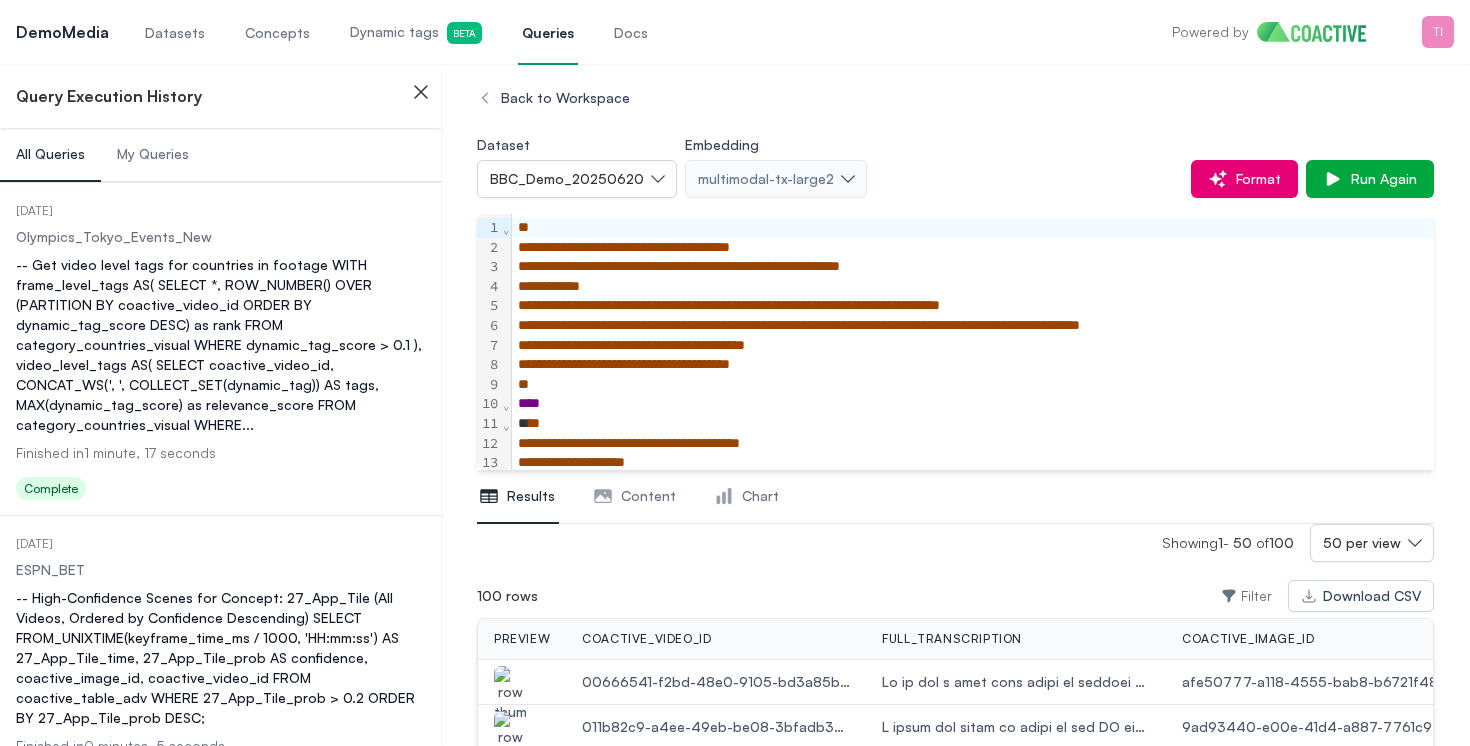 scroll, scrollTop: 319, scrollLeft: 0, axis: vertical 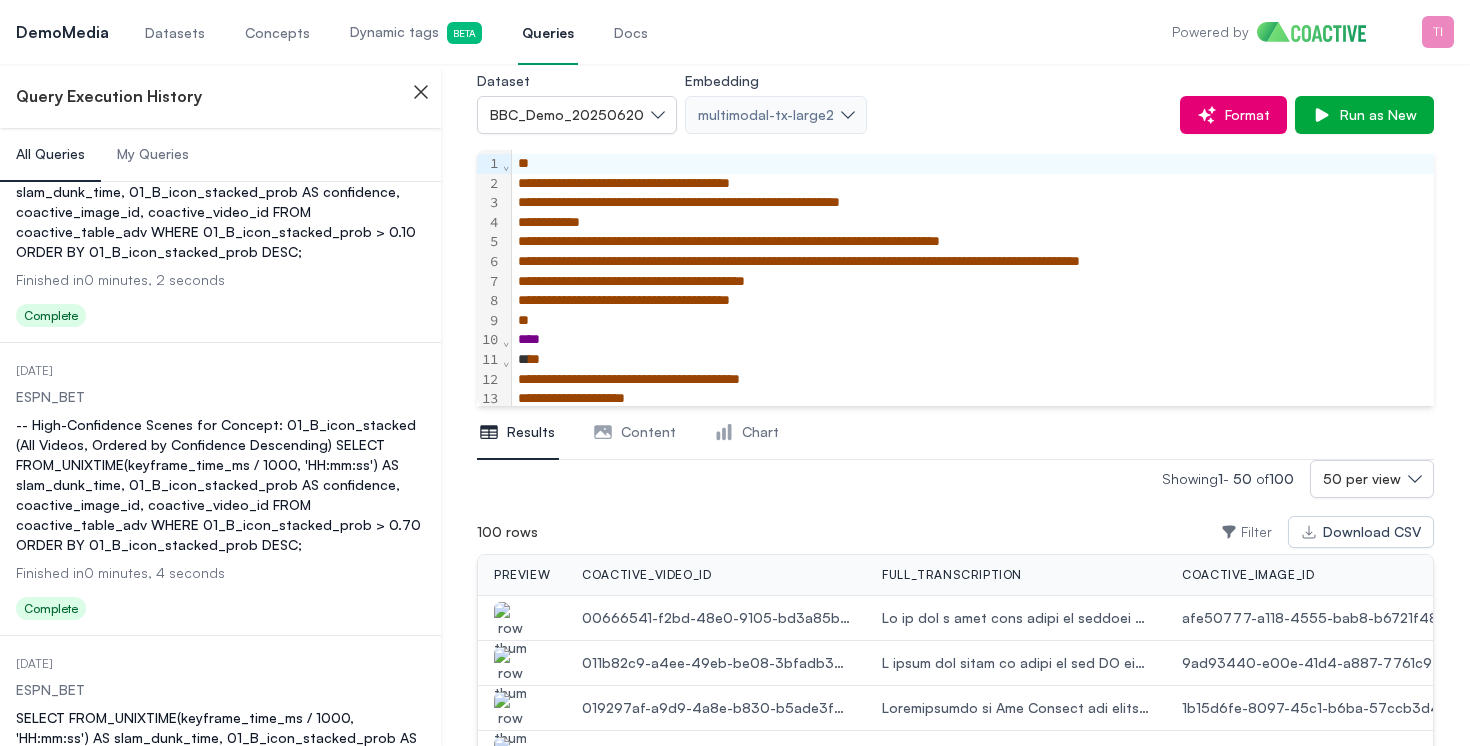 click on "Datasets" at bounding box center [175, 33] 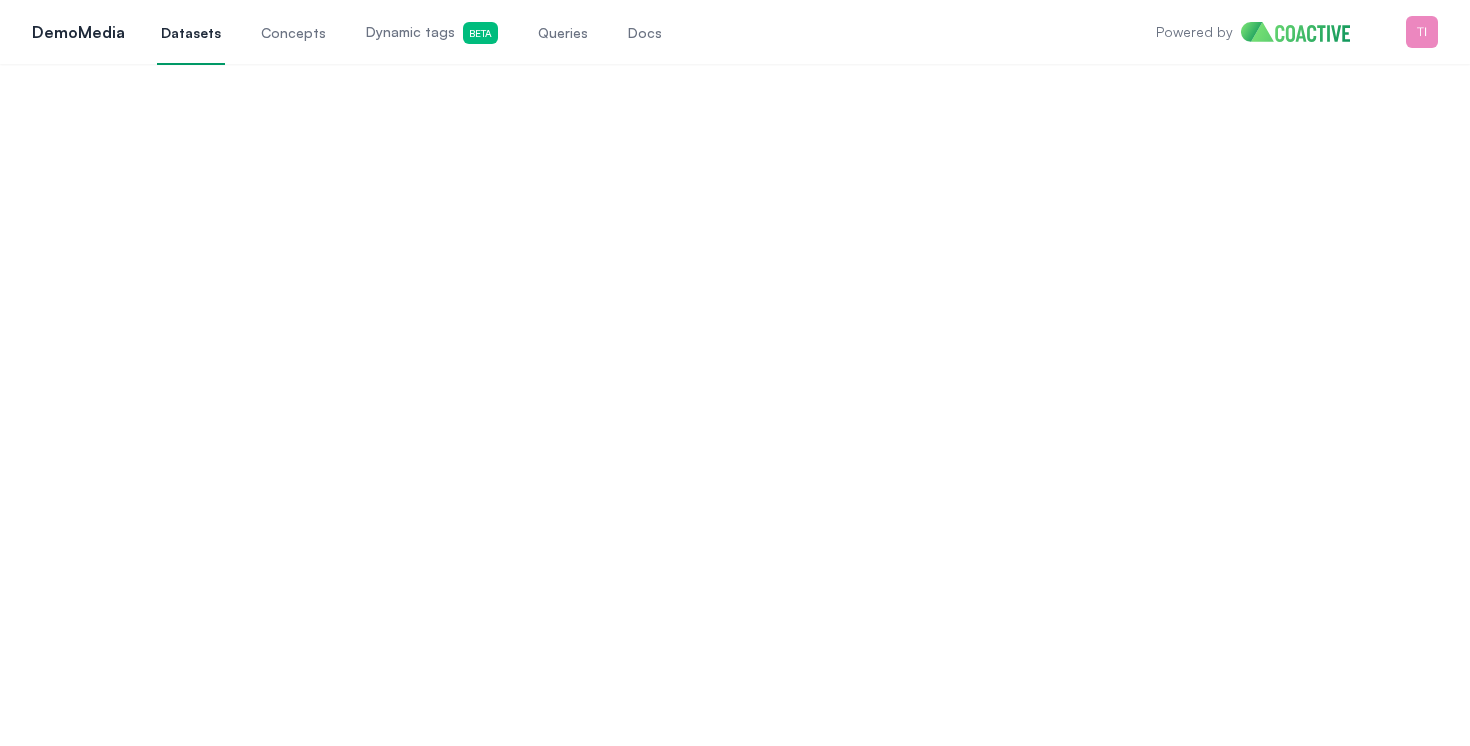 scroll, scrollTop: 0, scrollLeft: 0, axis: both 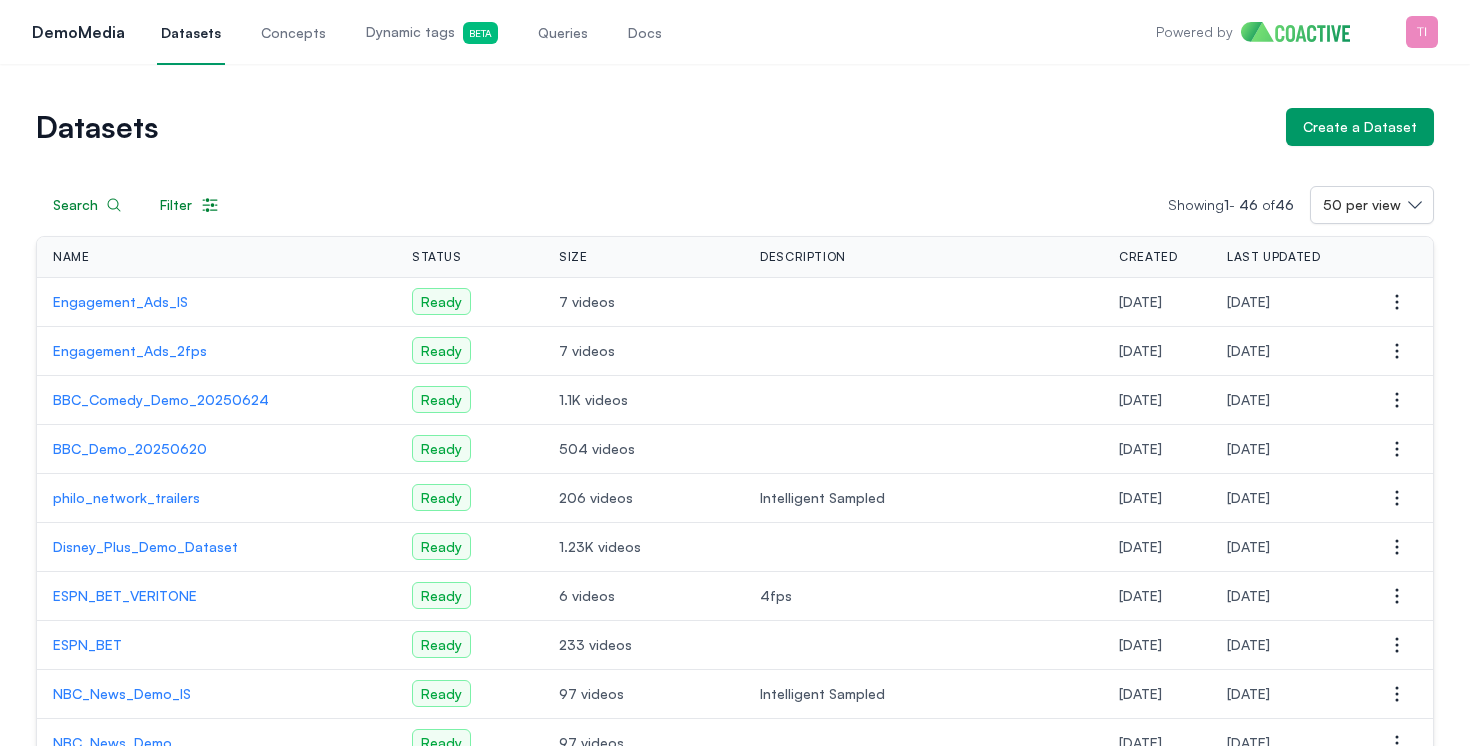 click on "BBC_Demo_20250620" at bounding box center (216, 449) 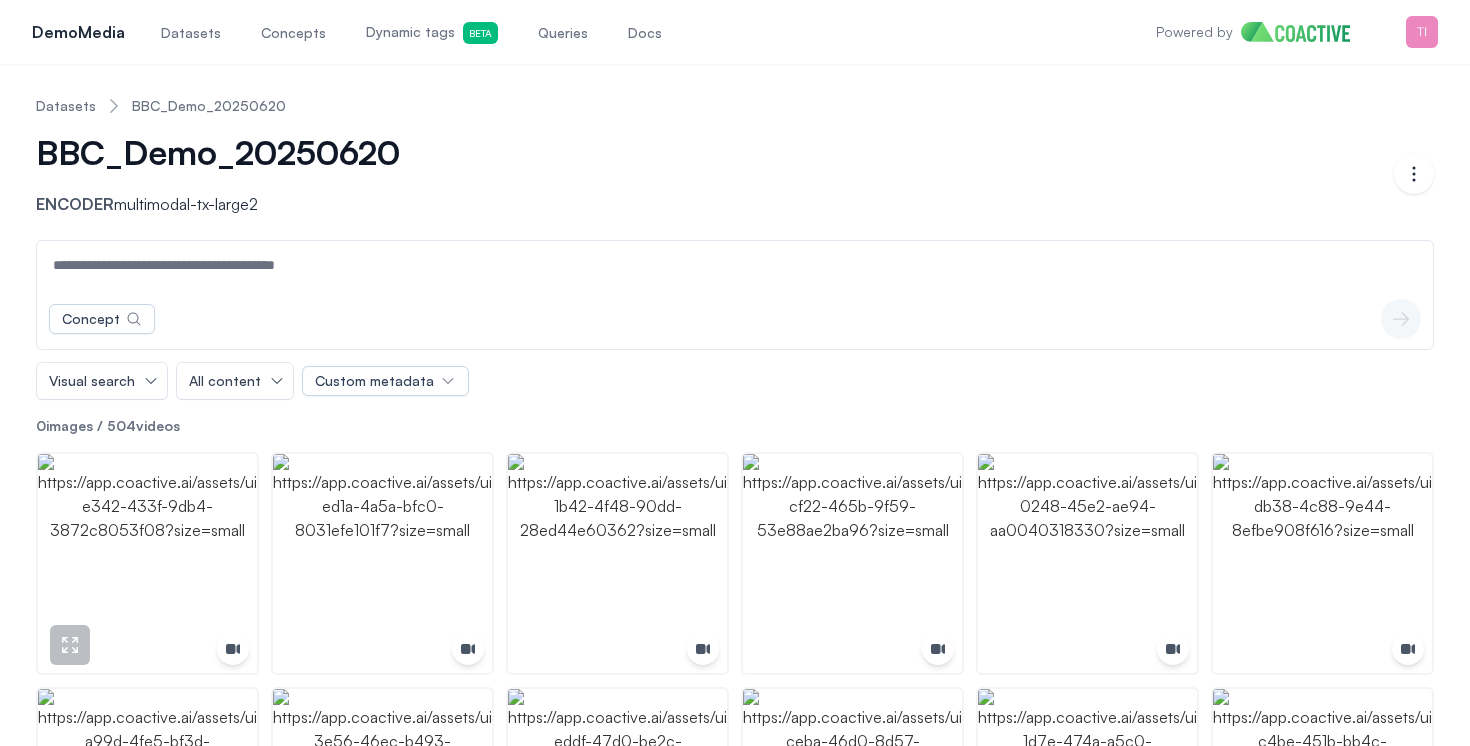 scroll, scrollTop: 124, scrollLeft: 0, axis: vertical 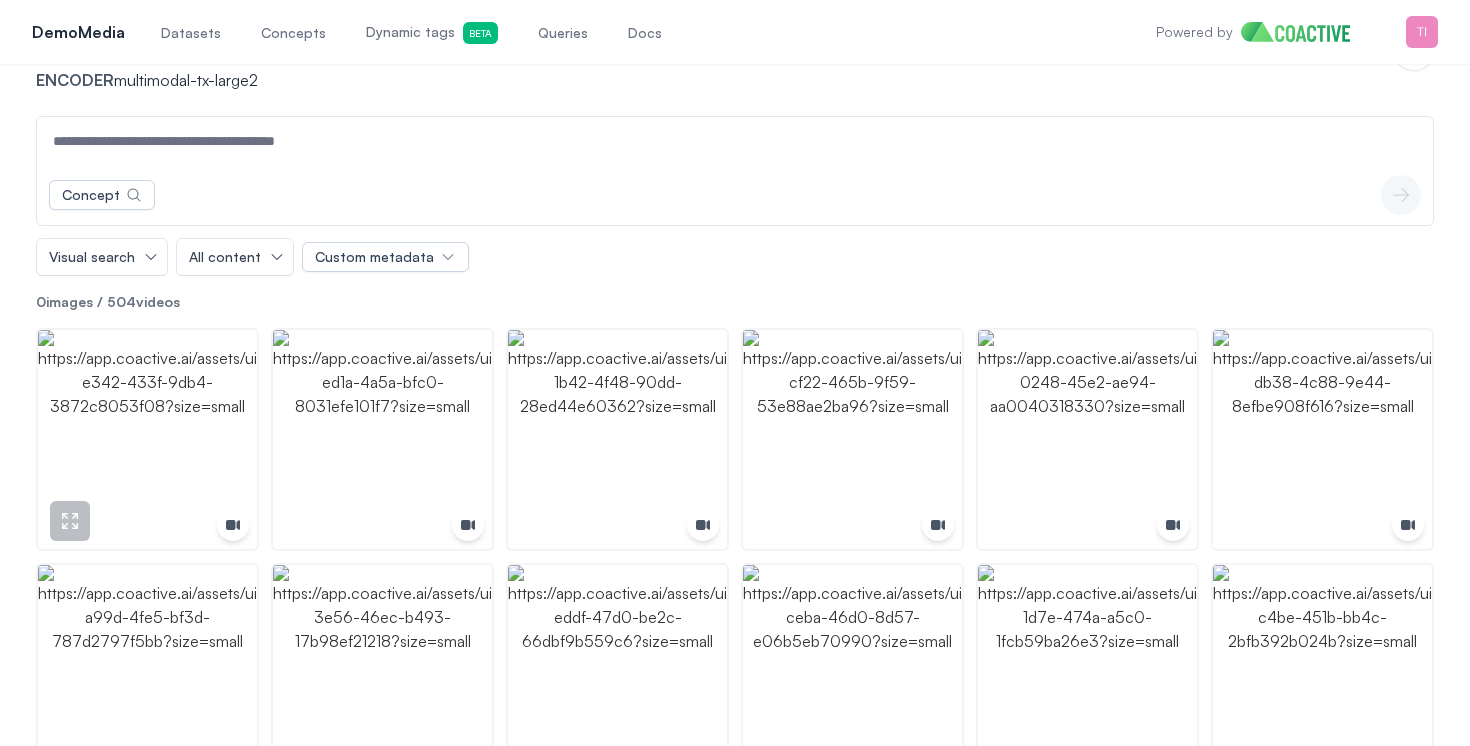 click at bounding box center [147, 439] 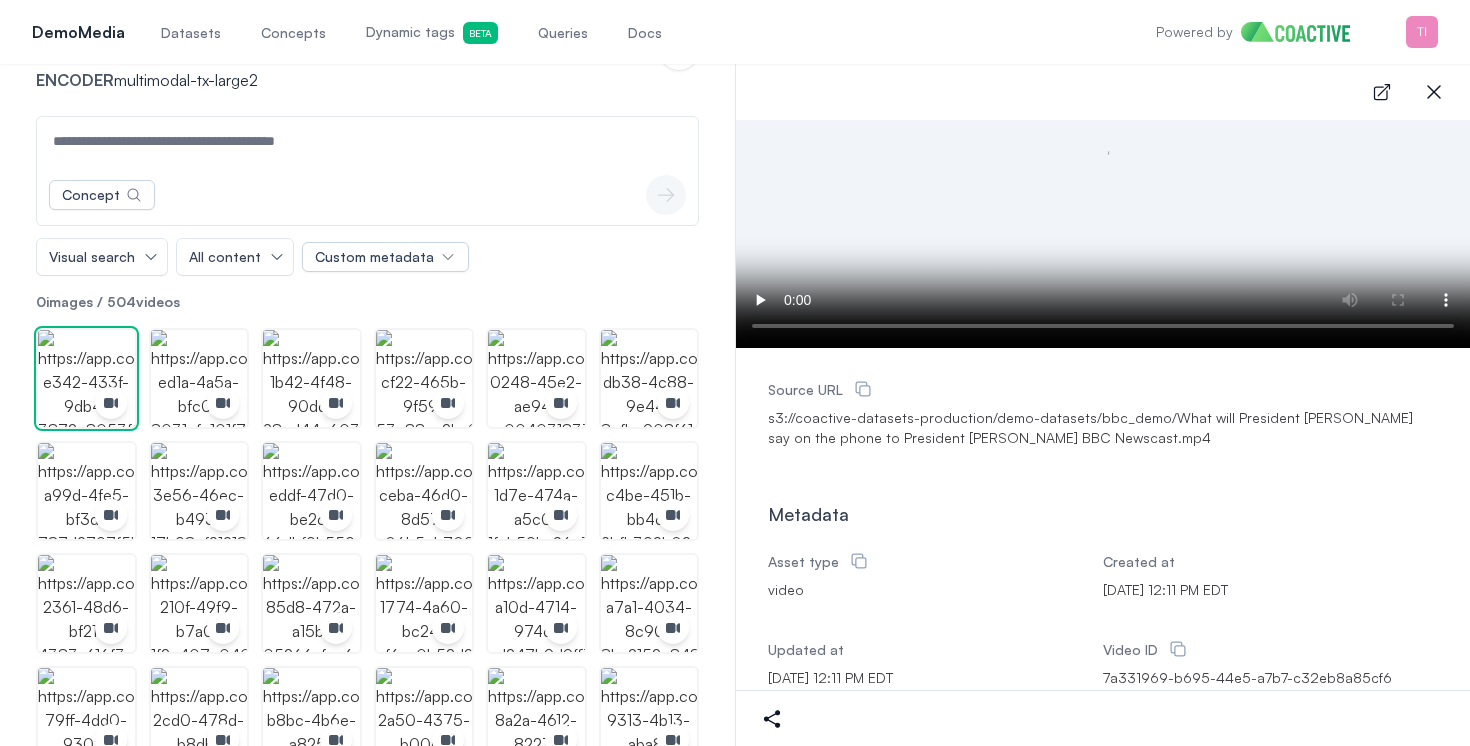 scroll, scrollTop: 0, scrollLeft: 0, axis: both 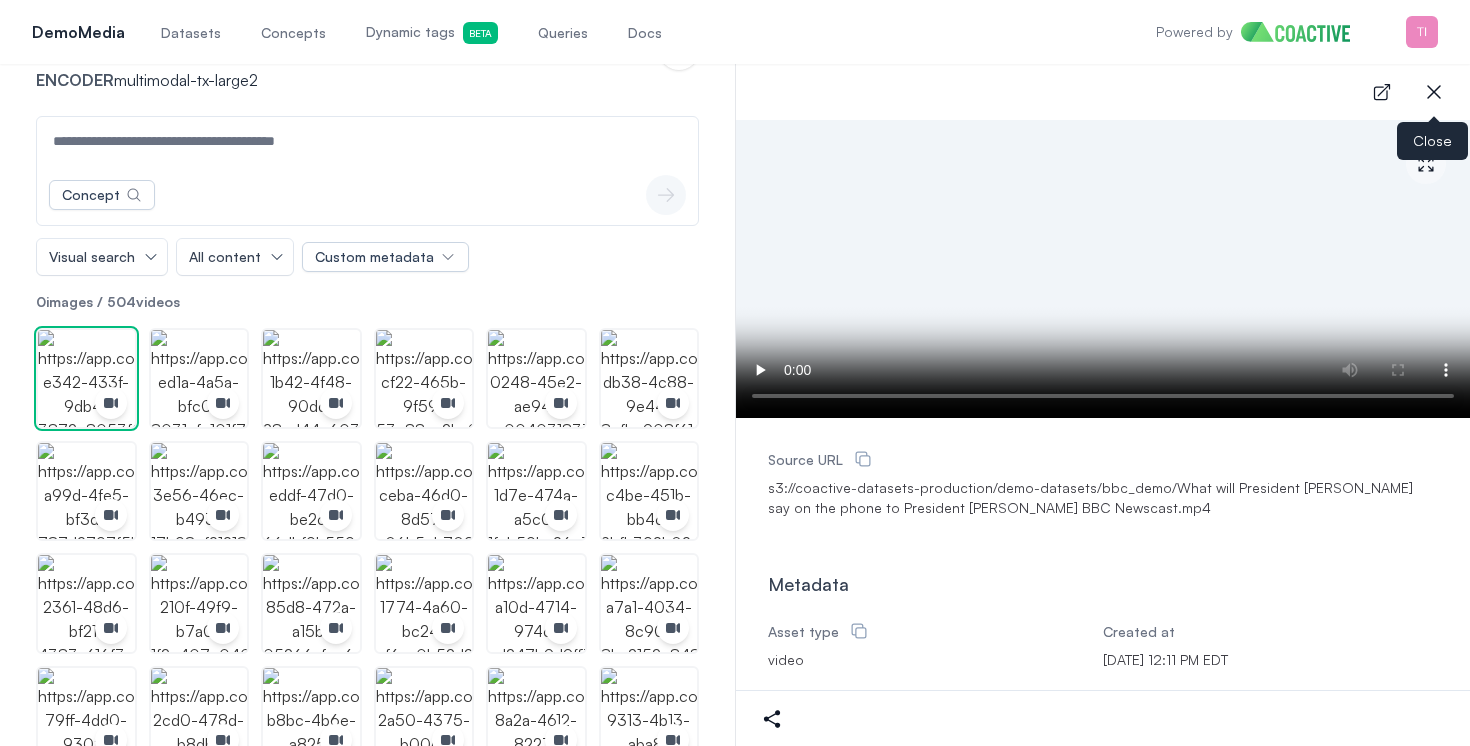 click 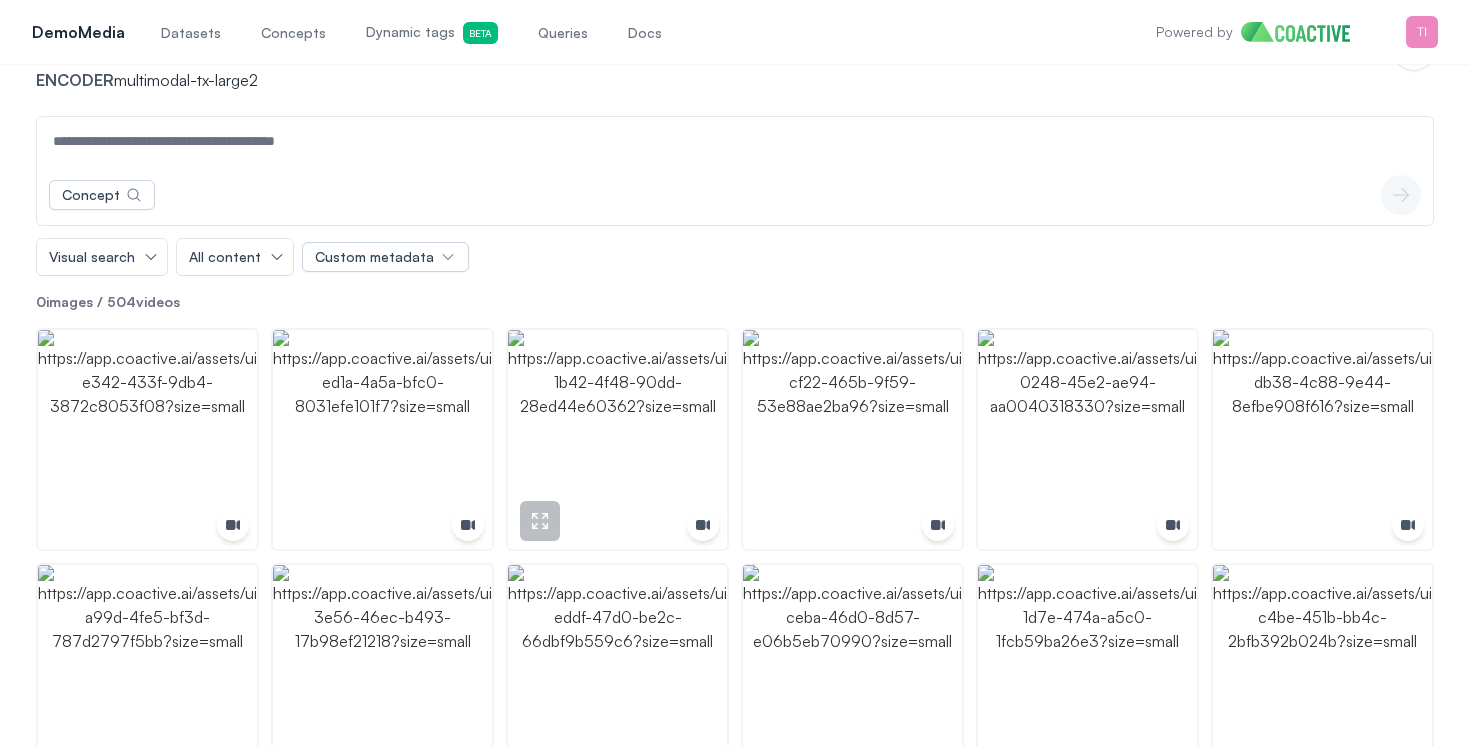 click at bounding box center [617, 439] 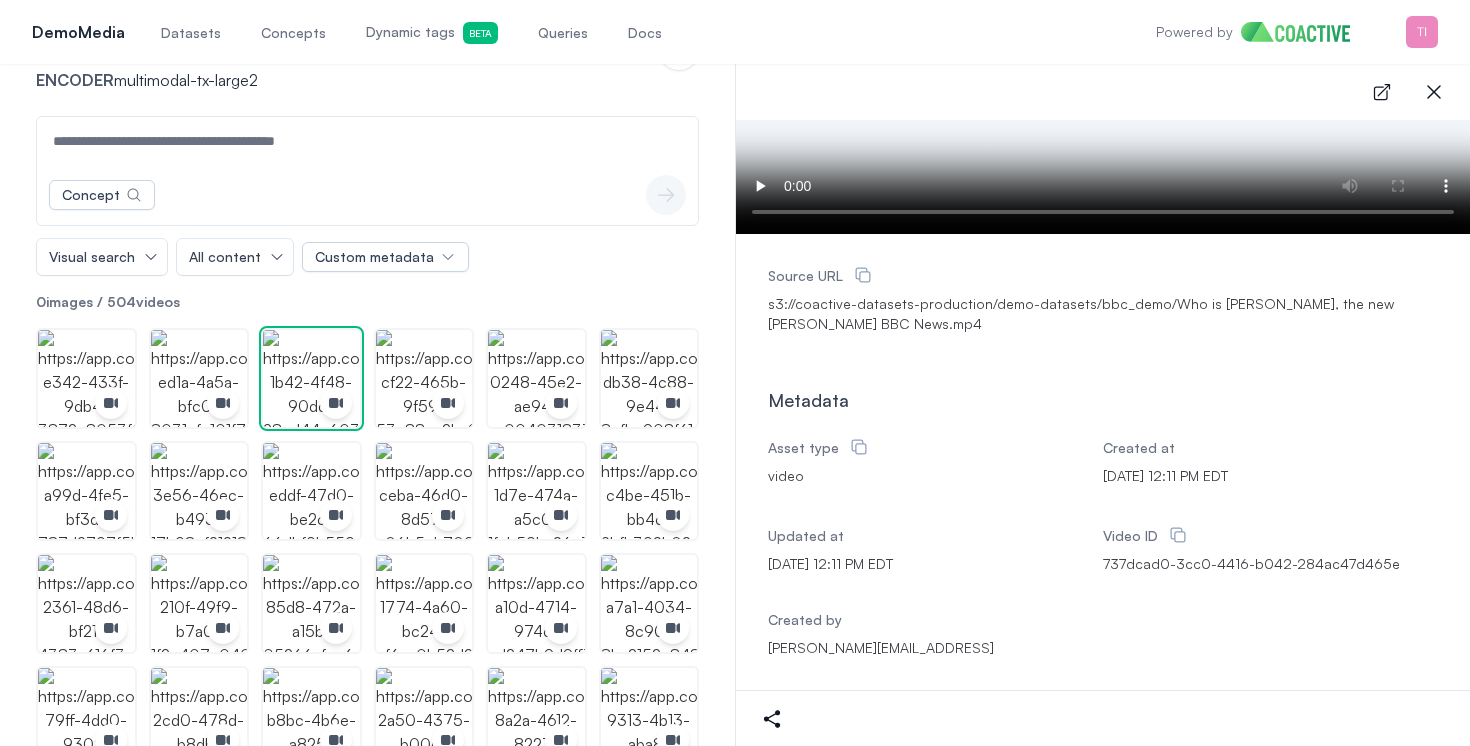 scroll, scrollTop: 0, scrollLeft: 0, axis: both 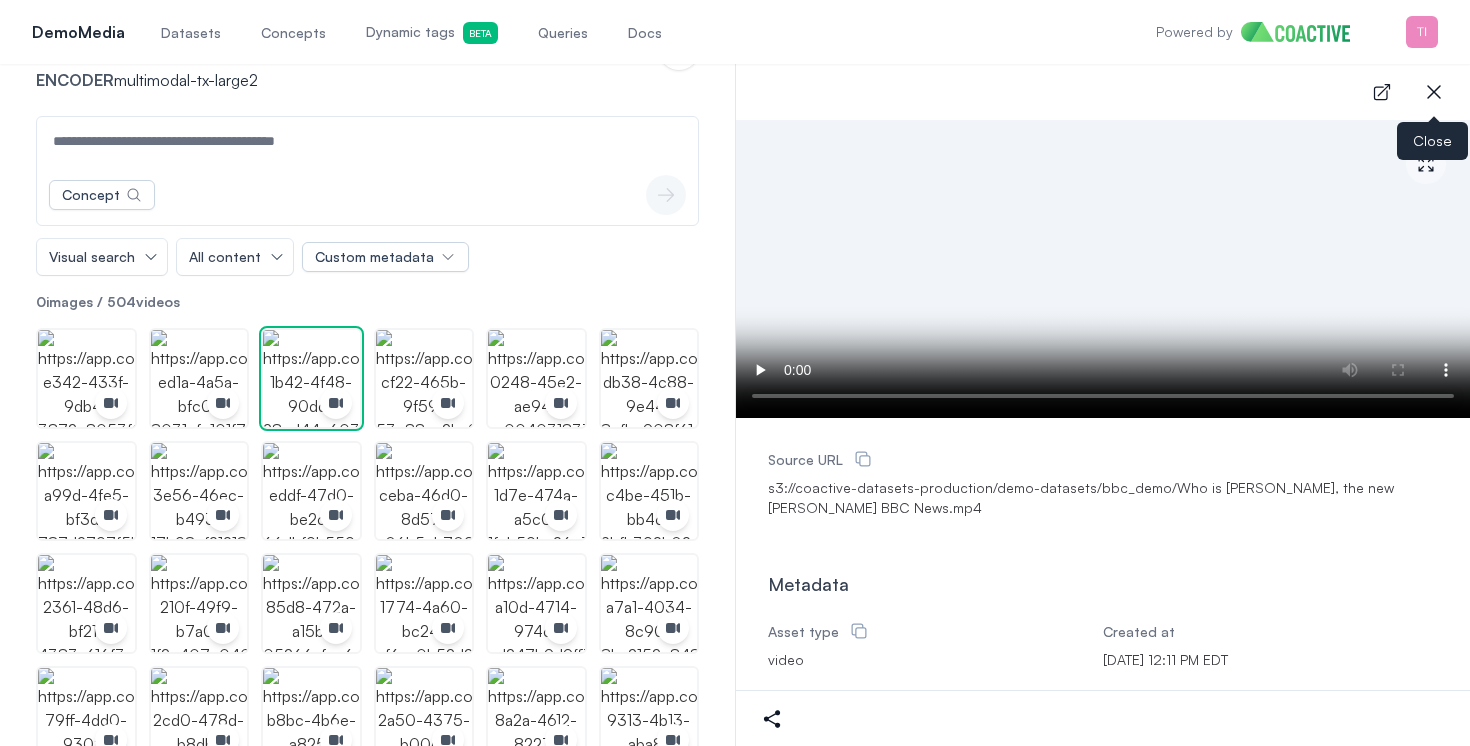 click 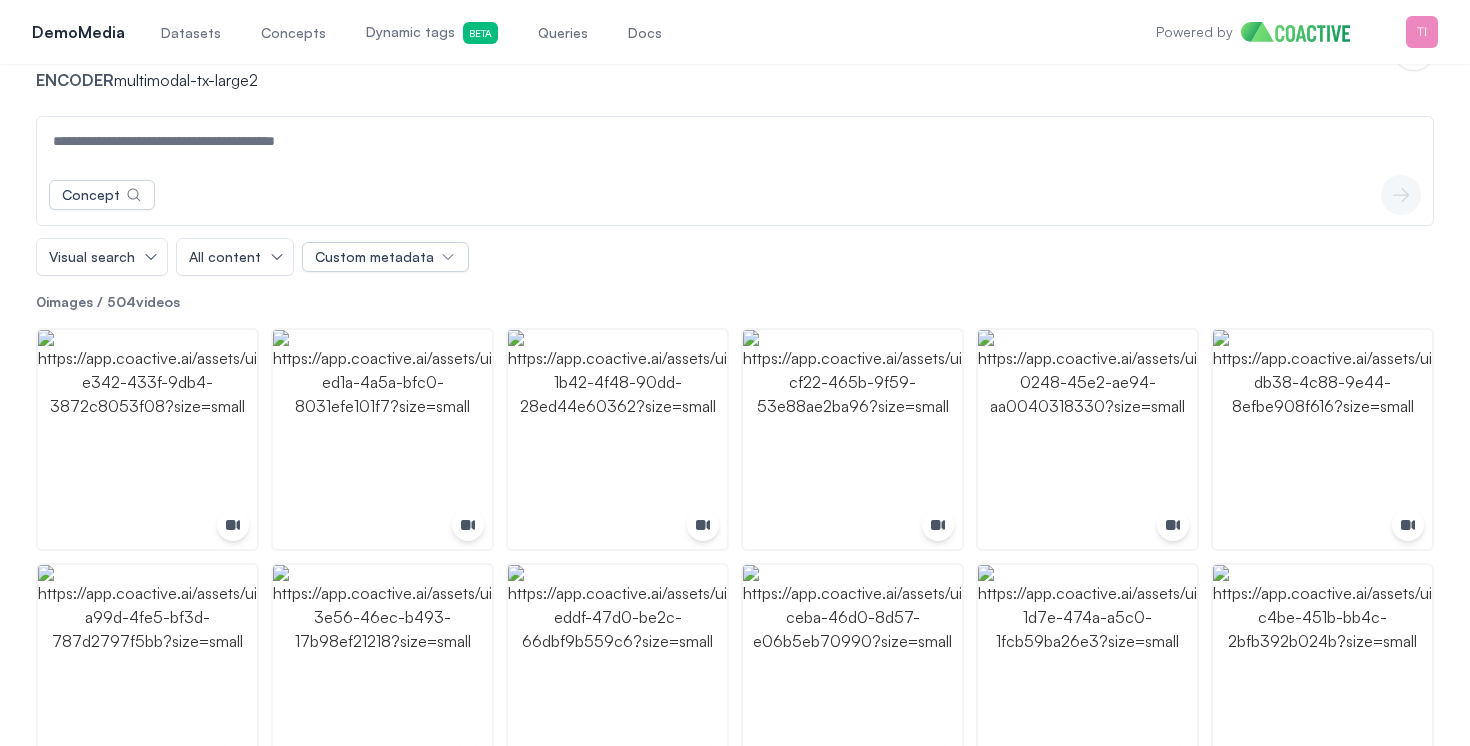 click at bounding box center (735, 141) 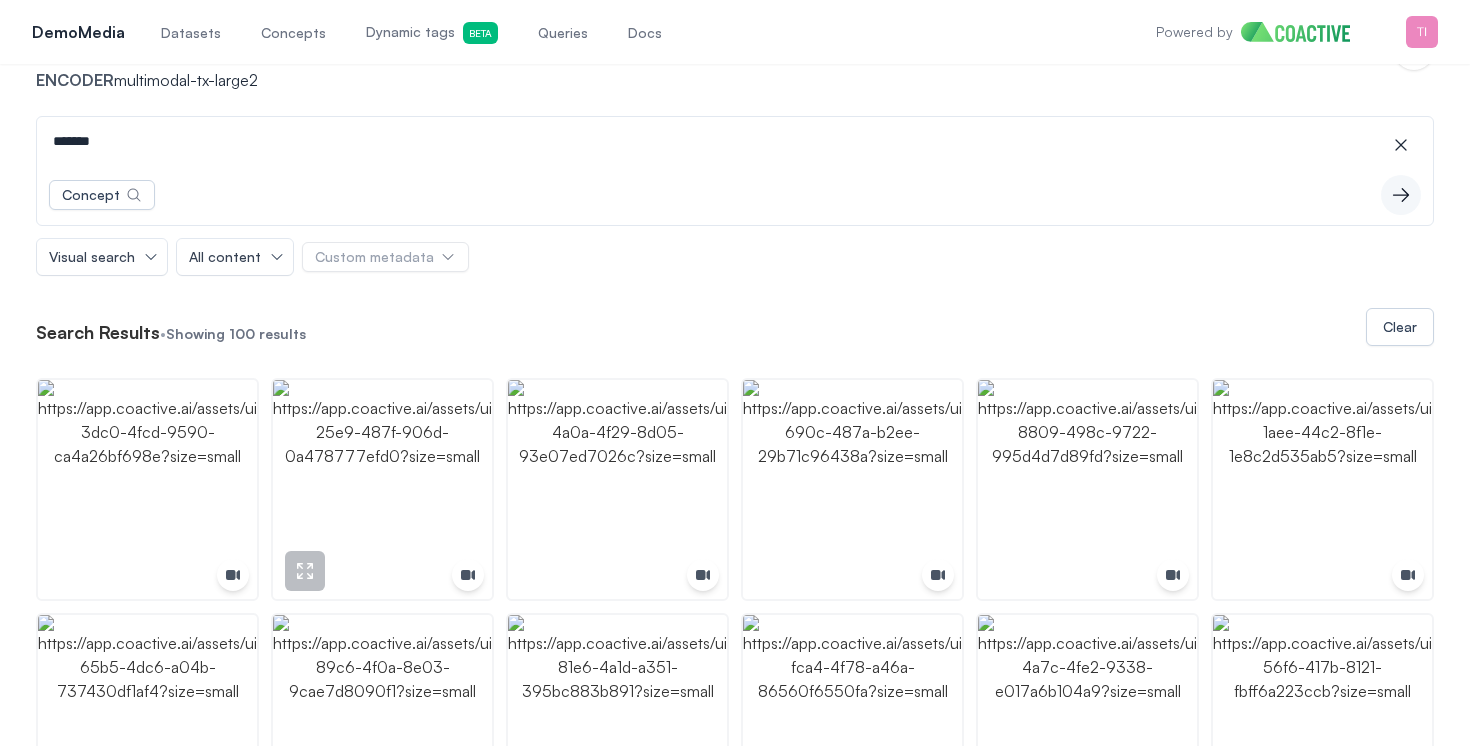 click at bounding box center [382, 489] 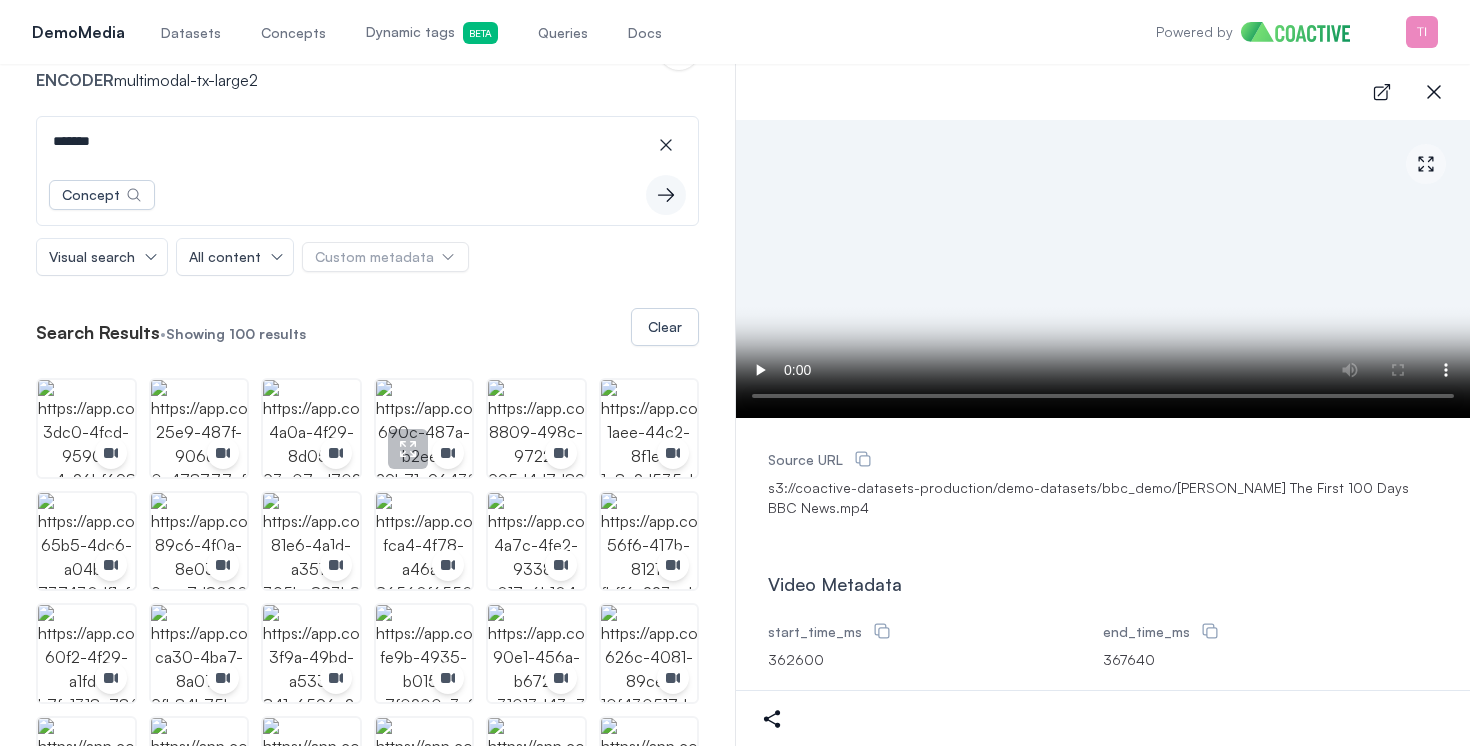 click at bounding box center (424, 428) 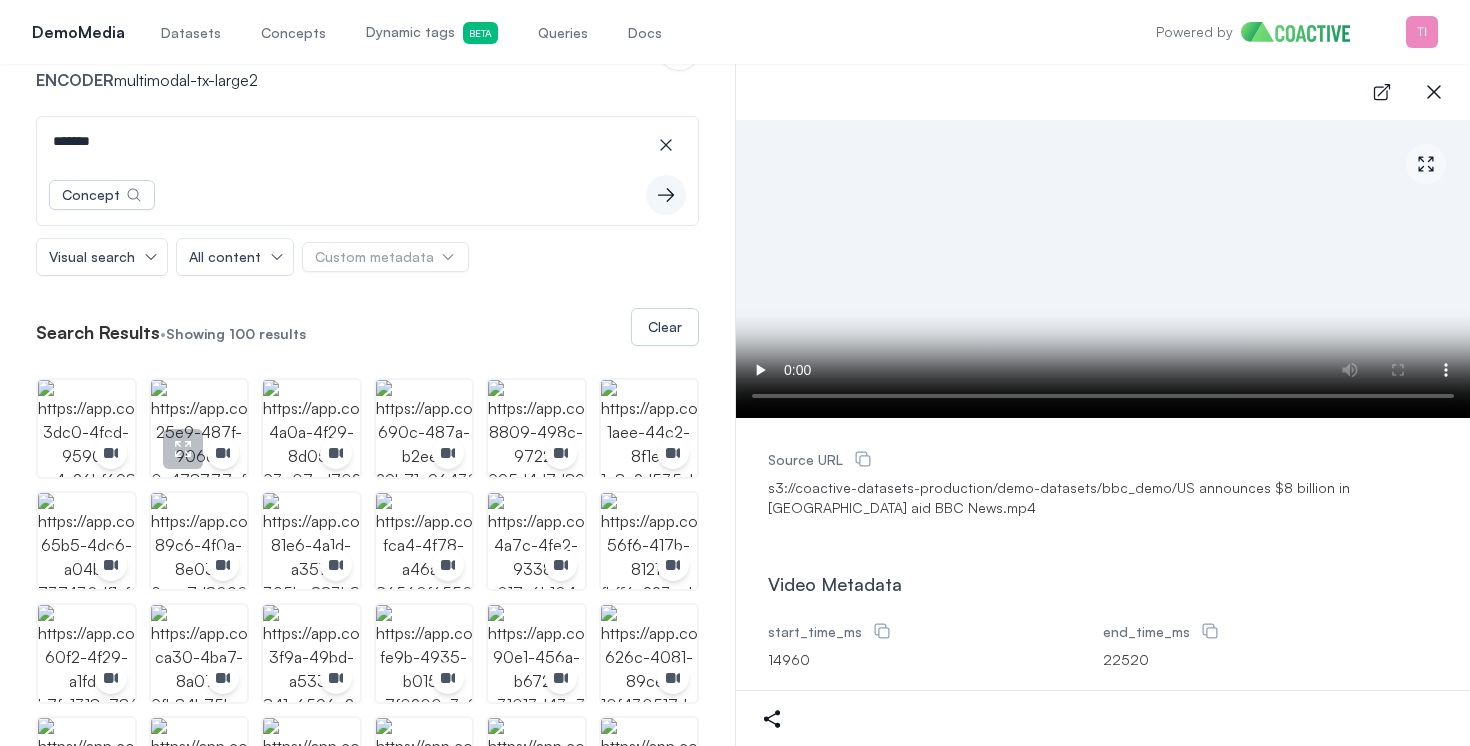 click at bounding box center (199, 428) 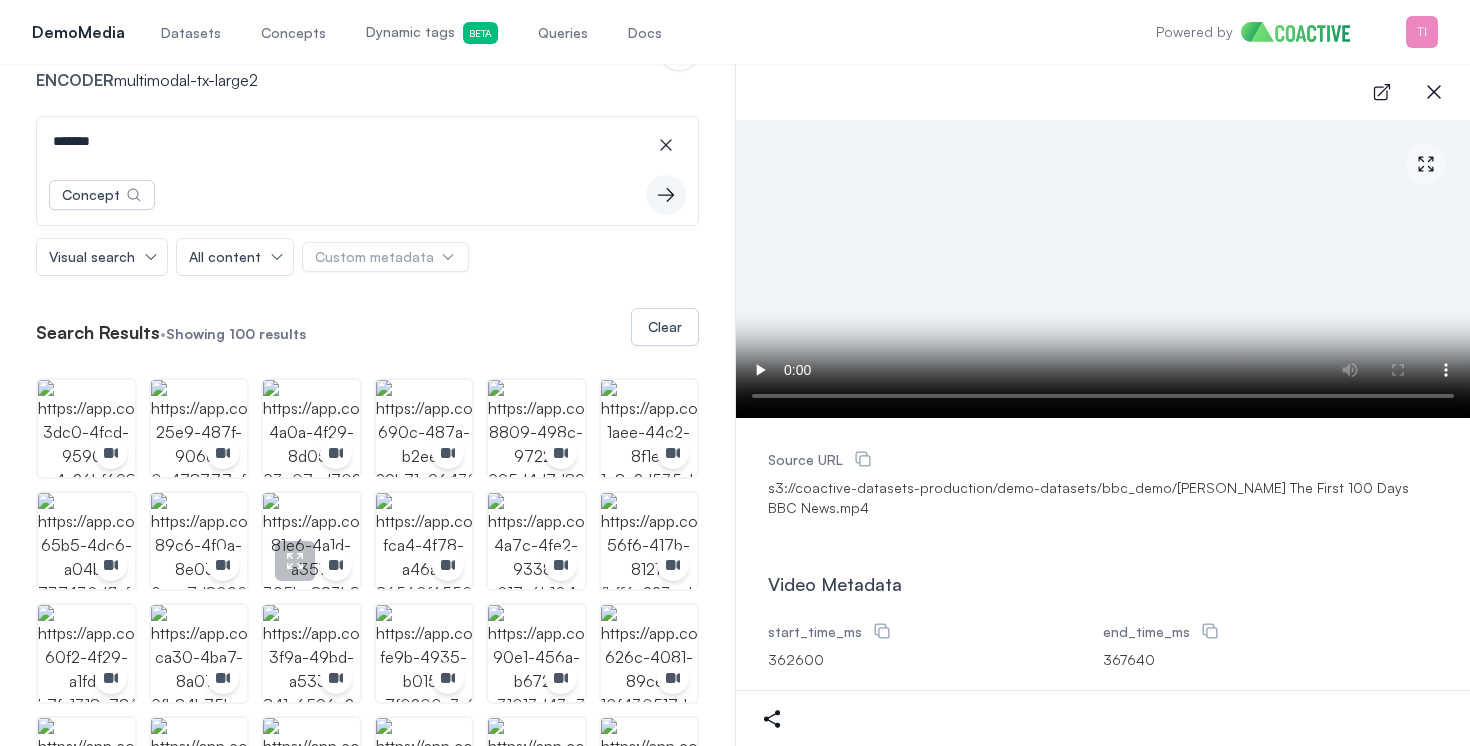 click at bounding box center [311, 541] 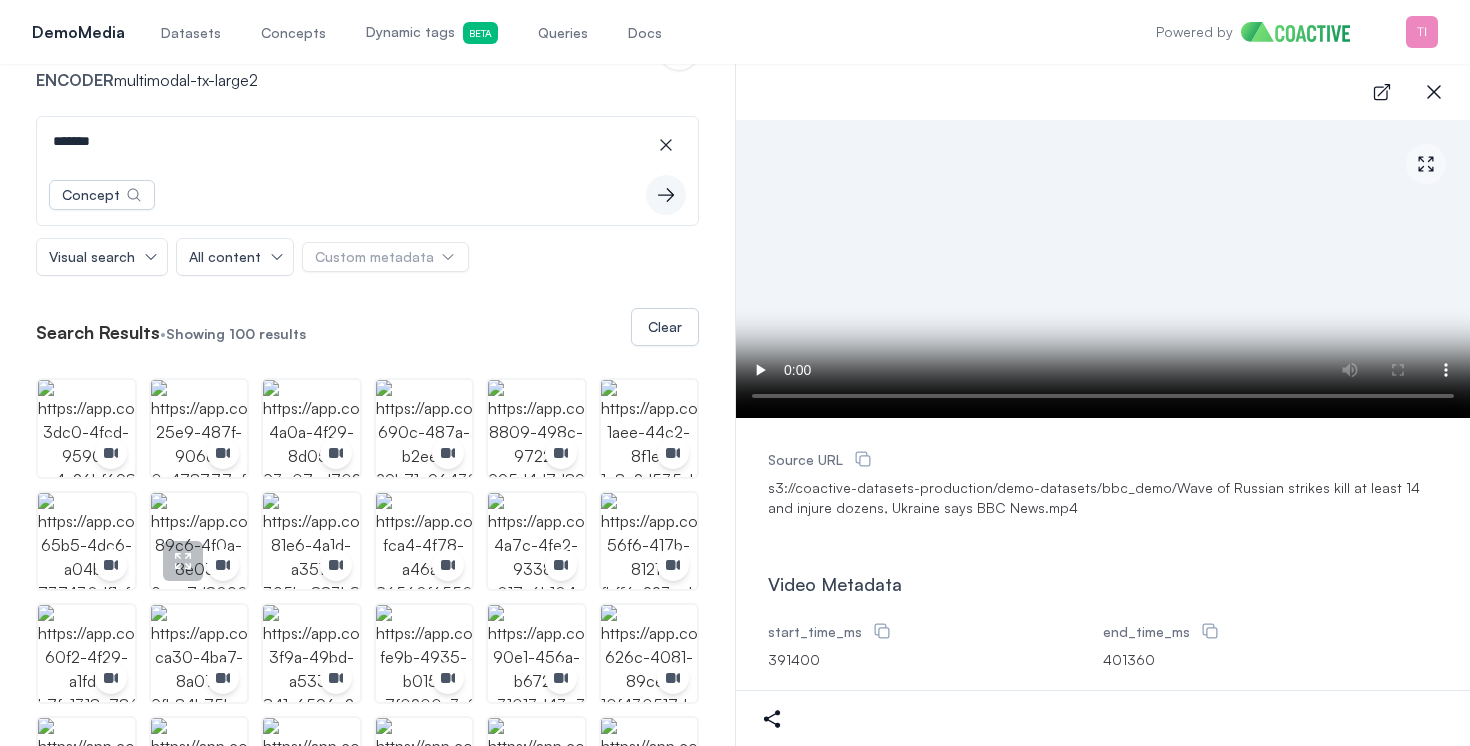 click at bounding box center [199, 541] 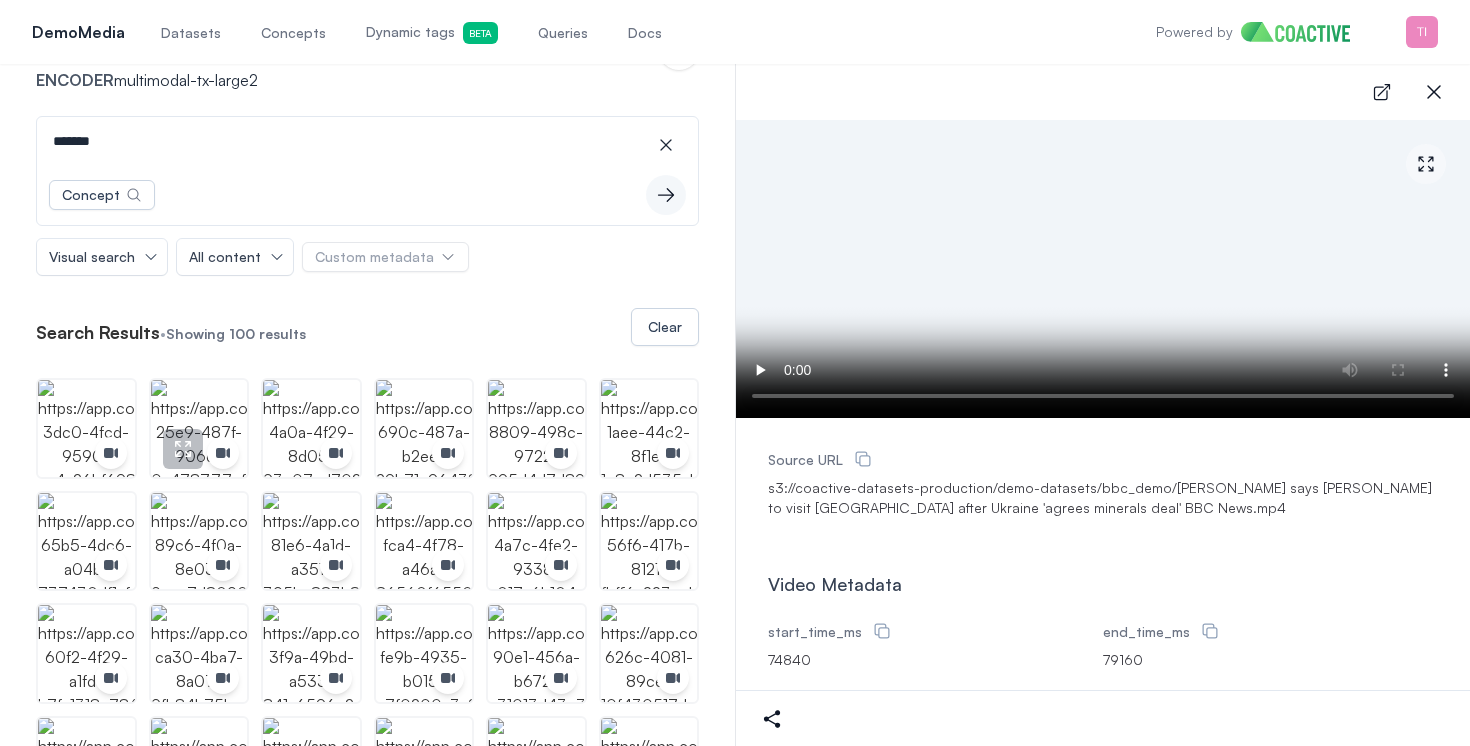 click at bounding box center [199, 428] 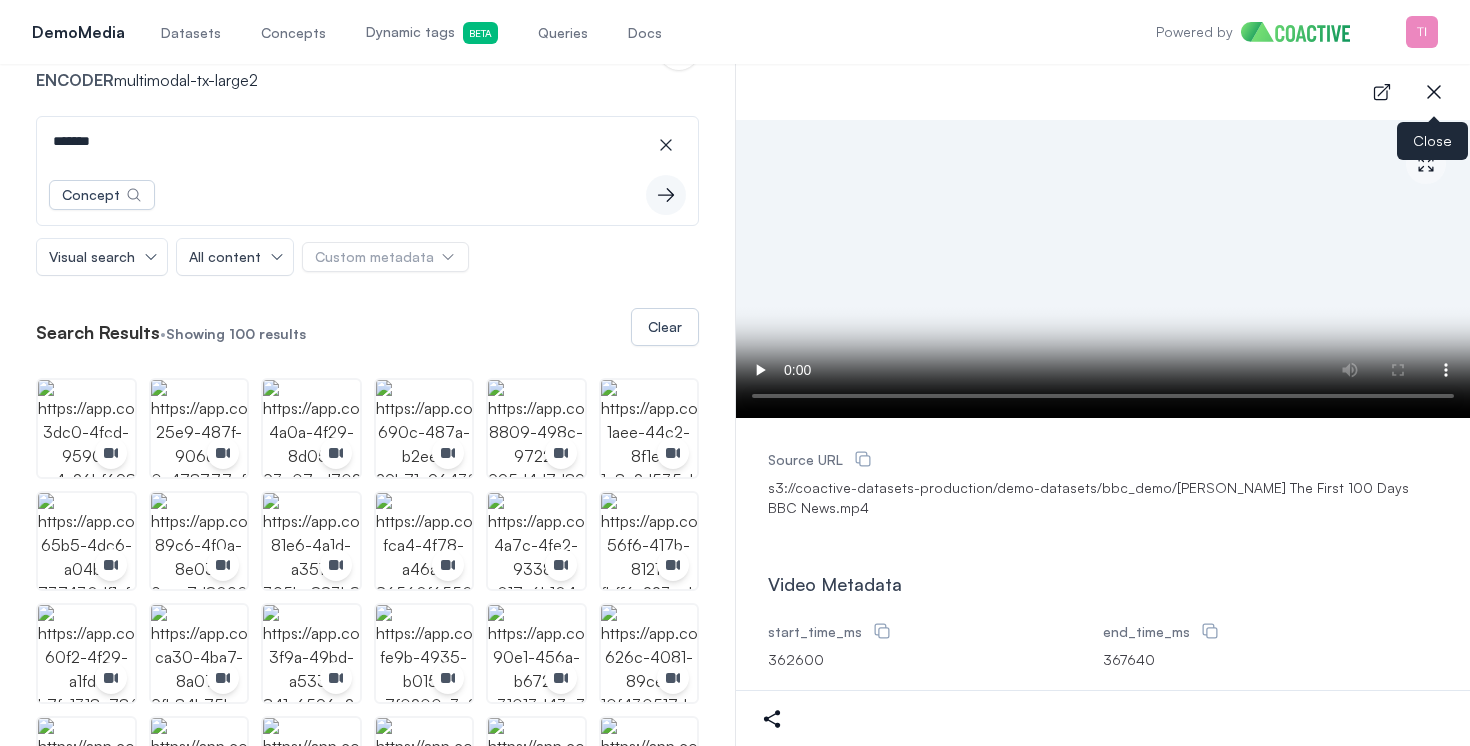 click 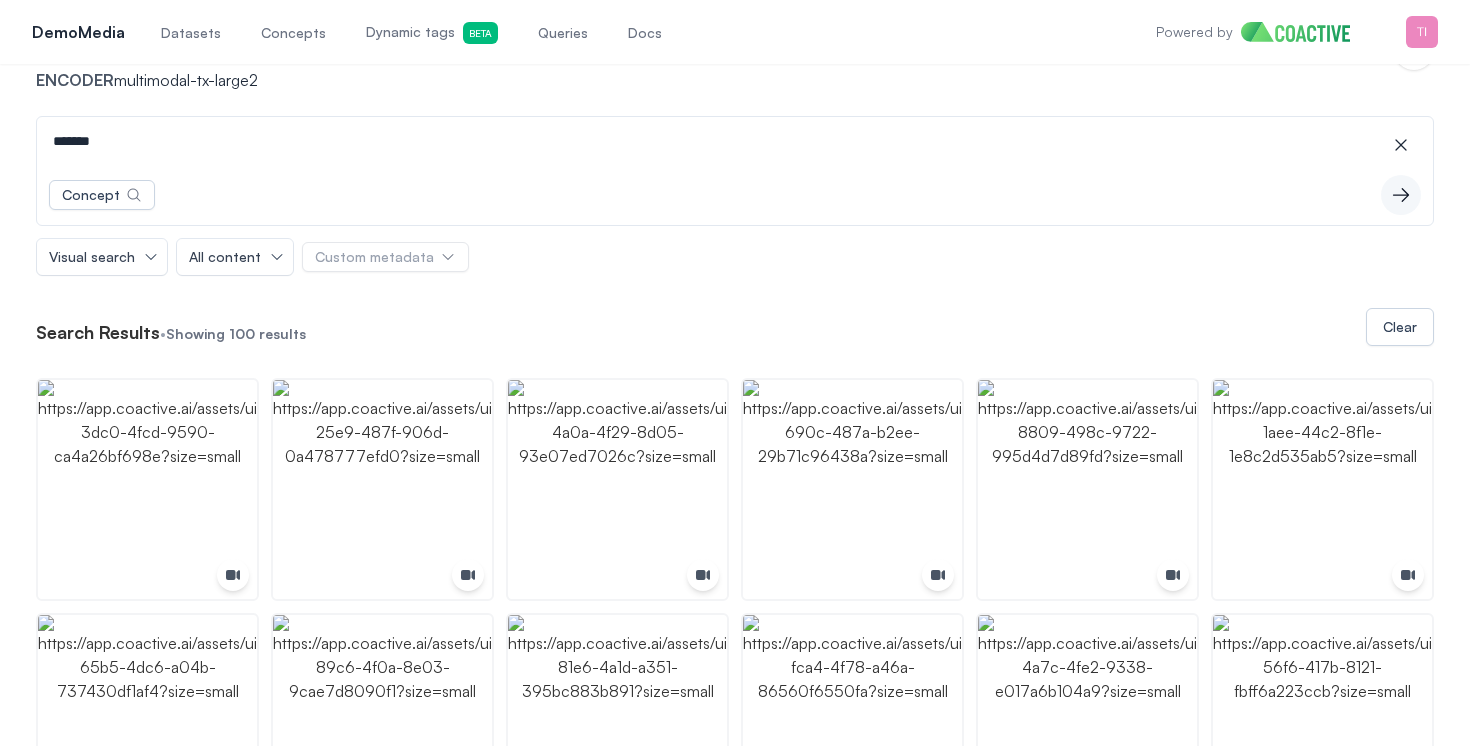 click on "*******" at bounding box center (735, 141) 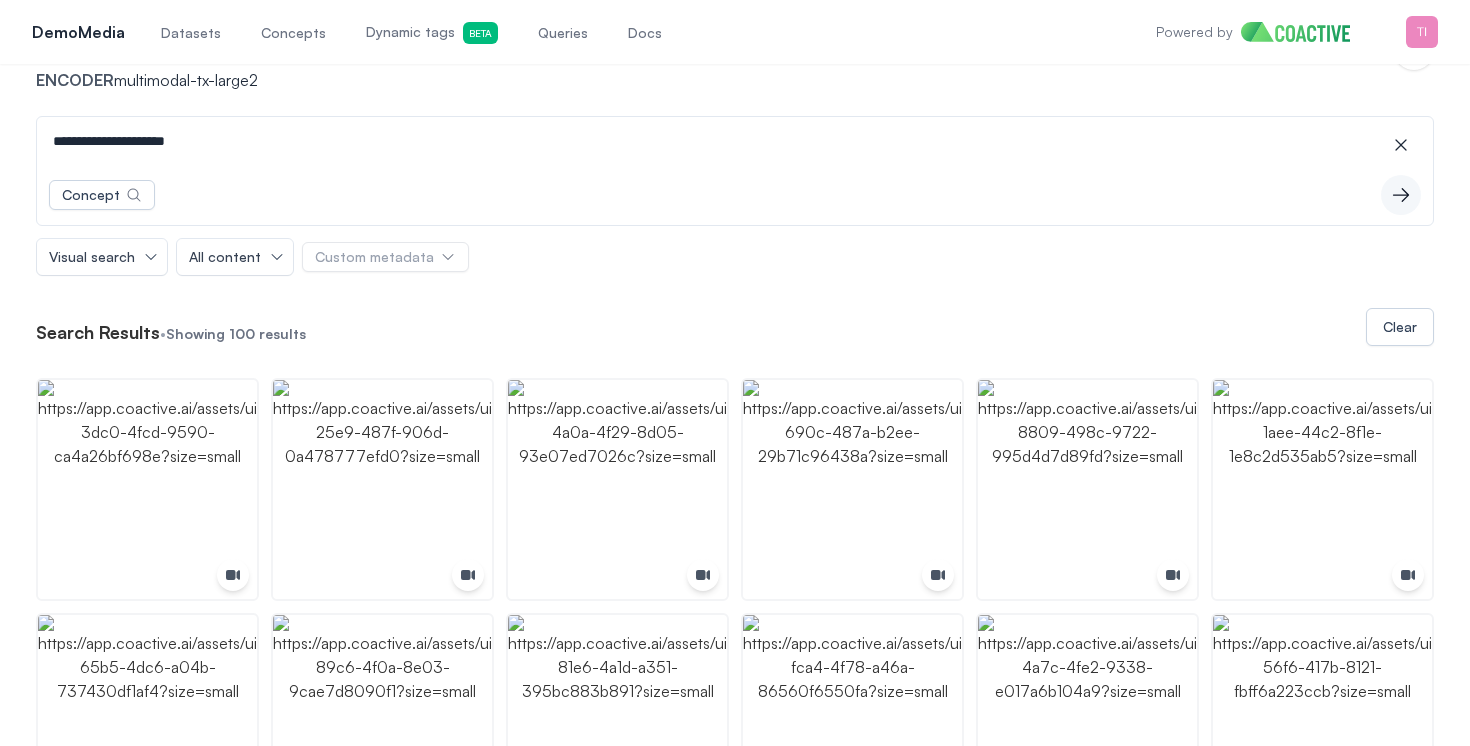 type on "**********" 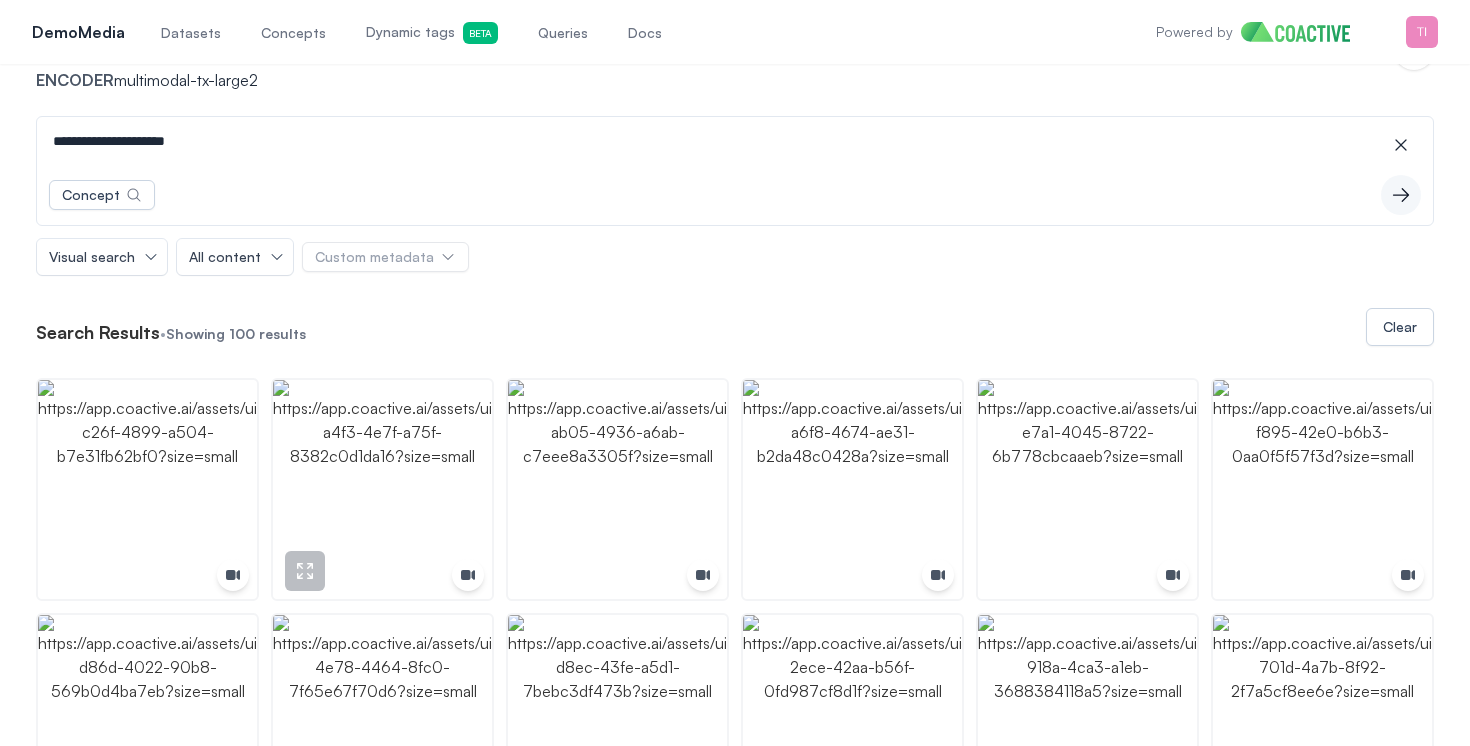 click at bounding box center [382, 489] 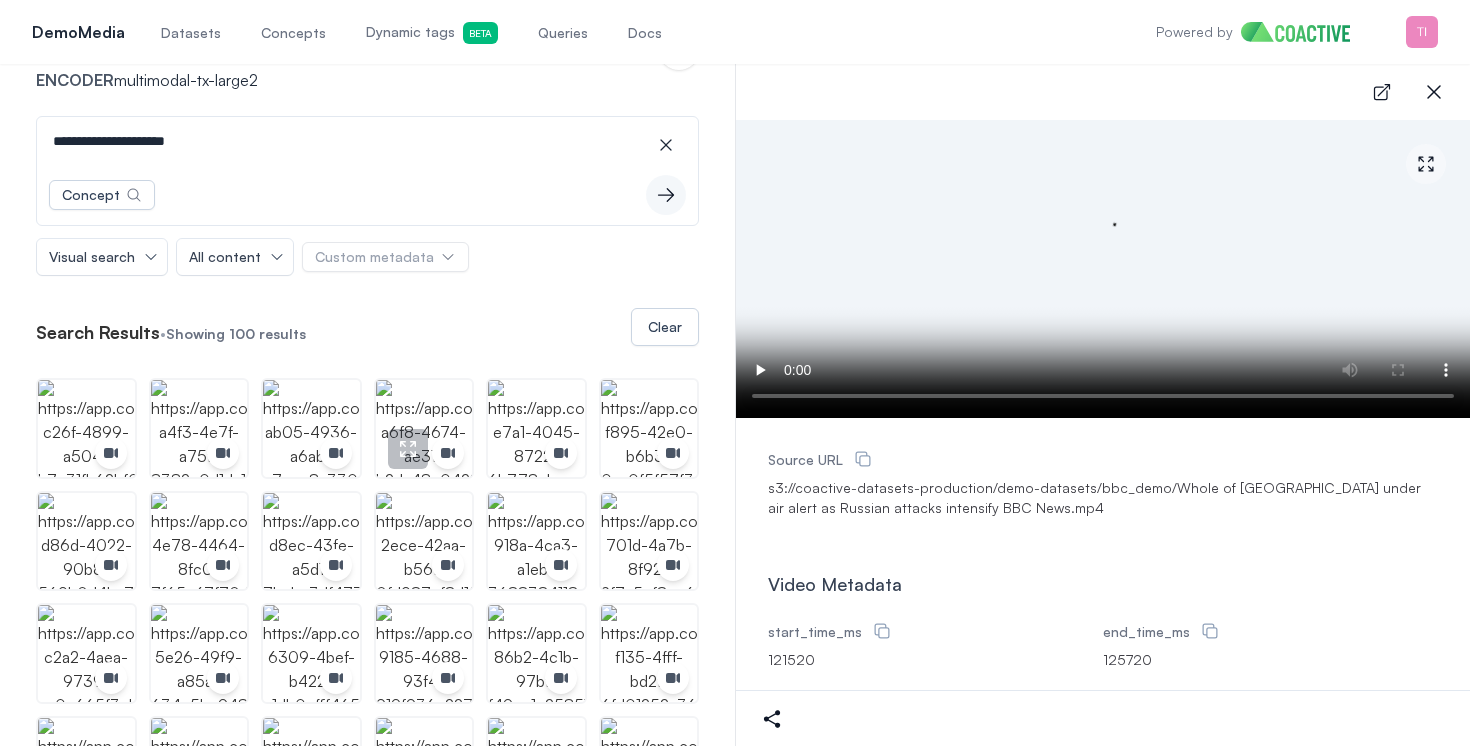 type 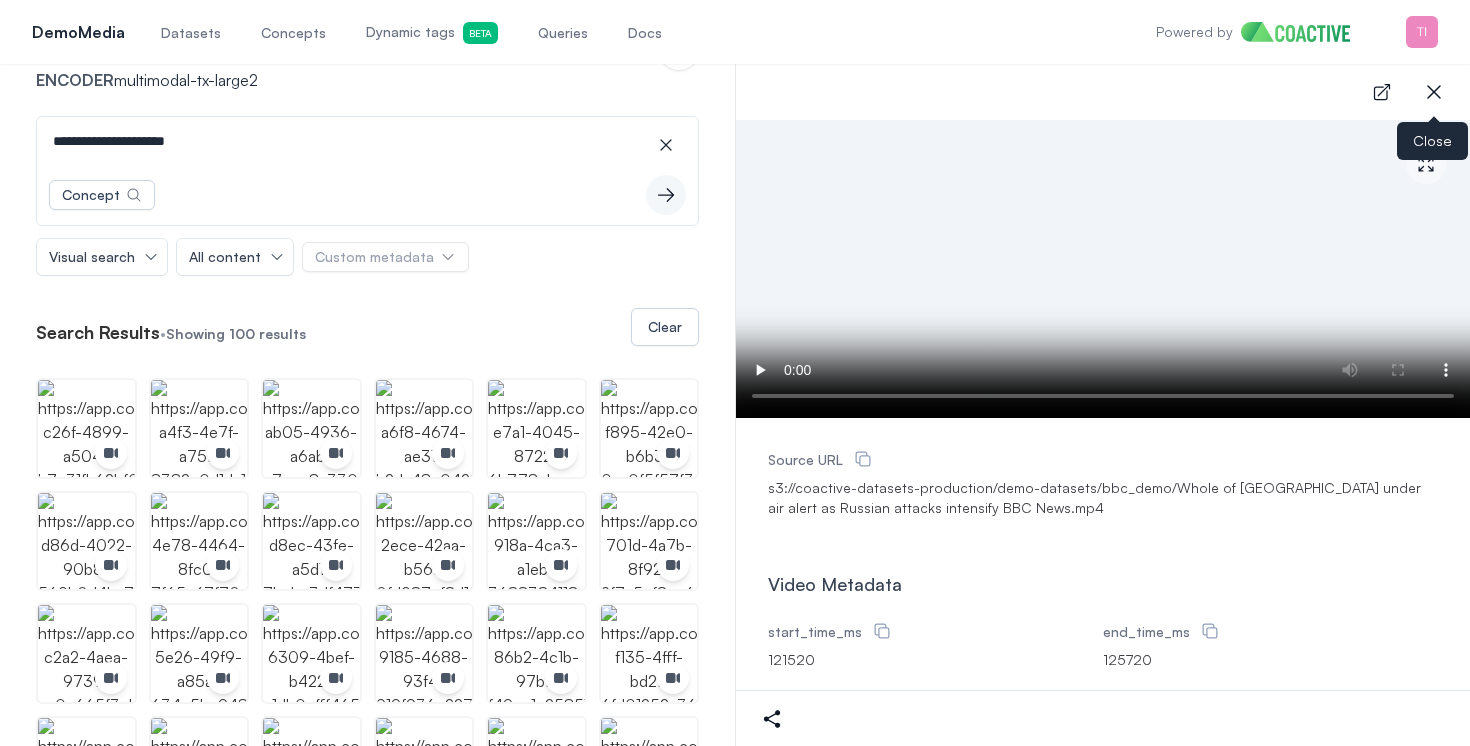click 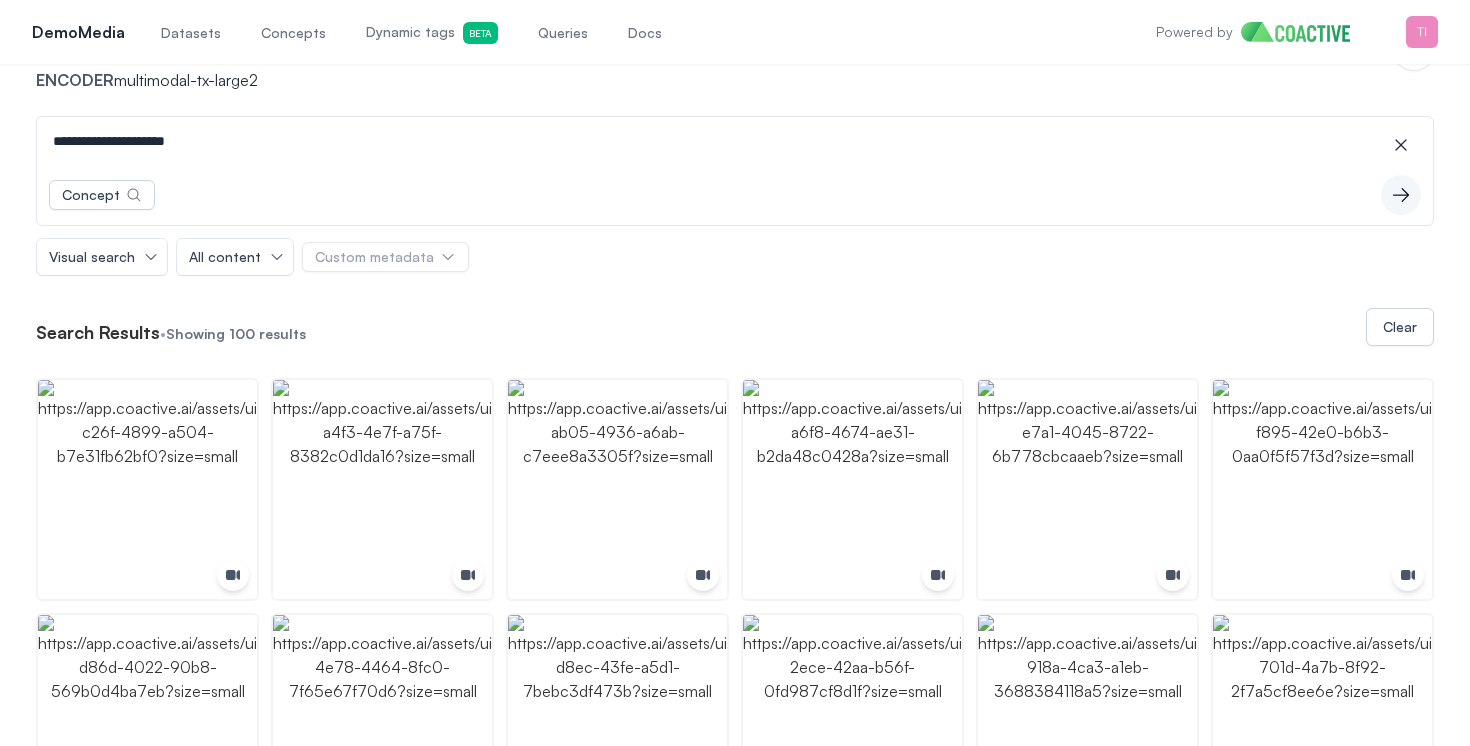 click on "**********" at bounding box center [735, 141] 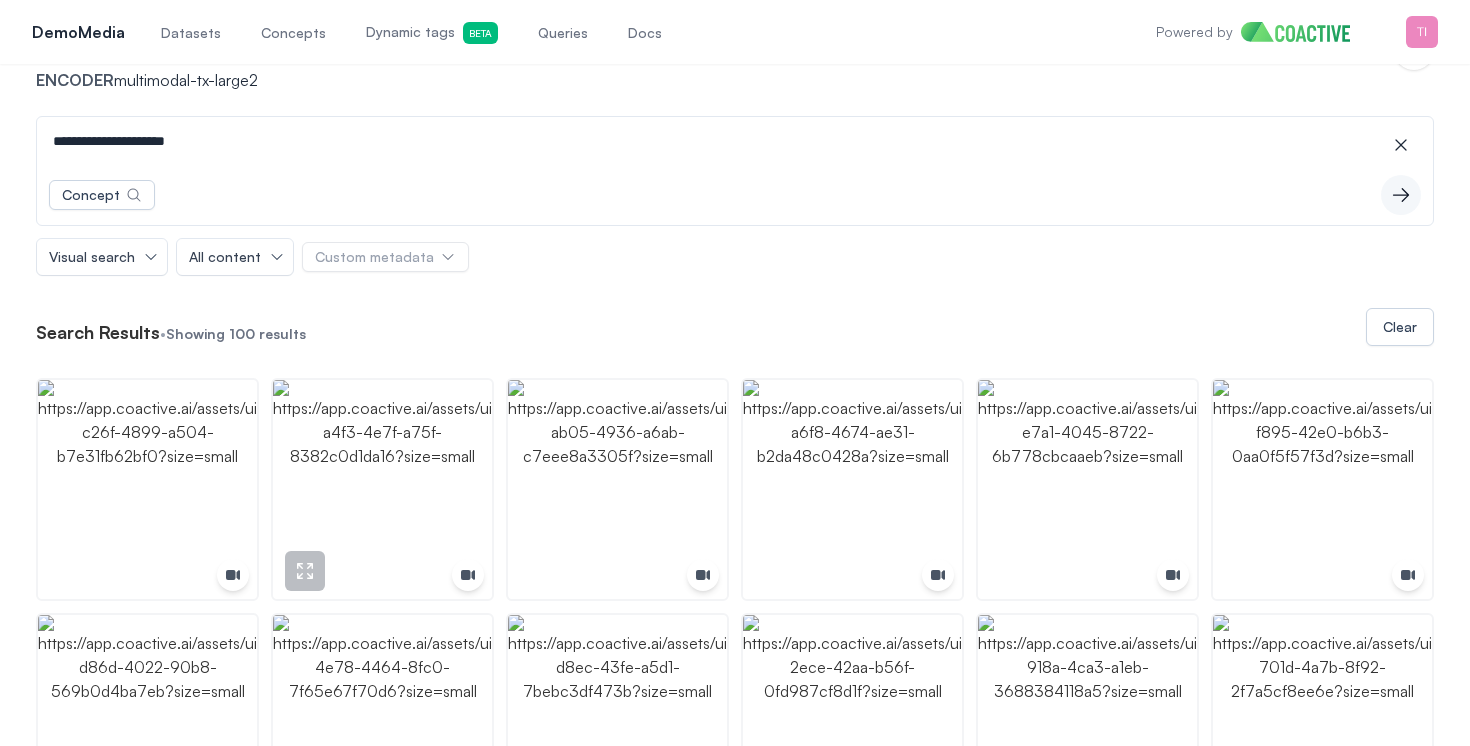 click at bounding box center [382, 489] 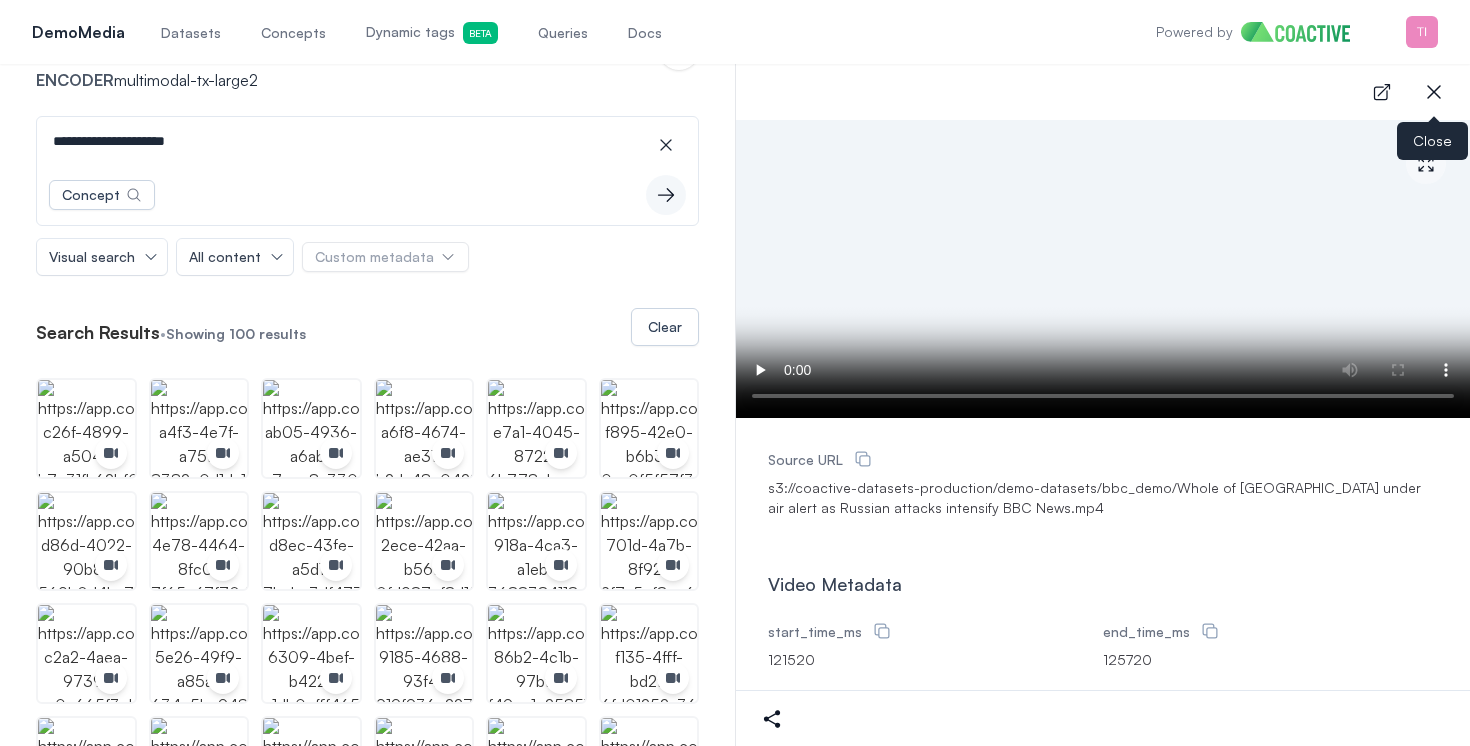 click on "close-sidebar" at bounding box center [1434, 92] 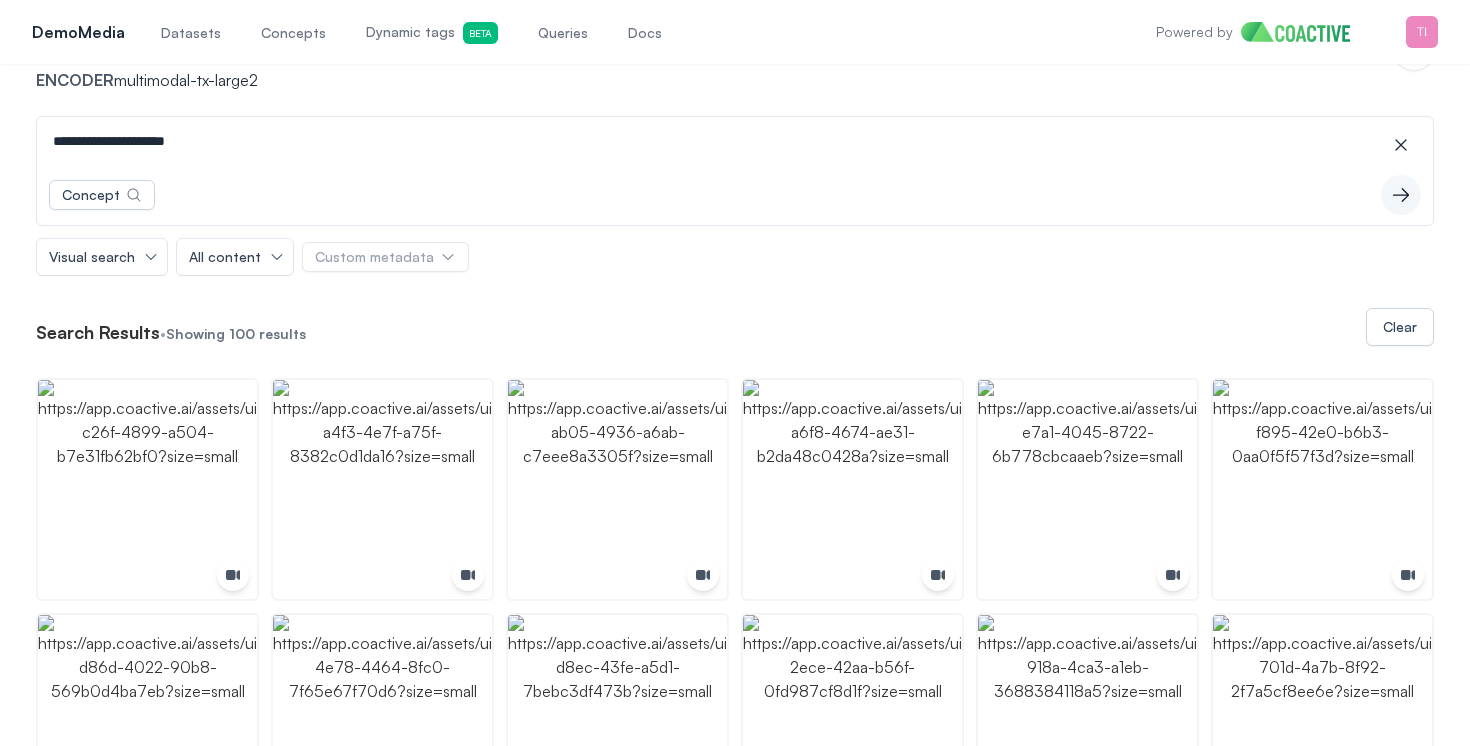 click on "**********" at bounding box center (735, 141) 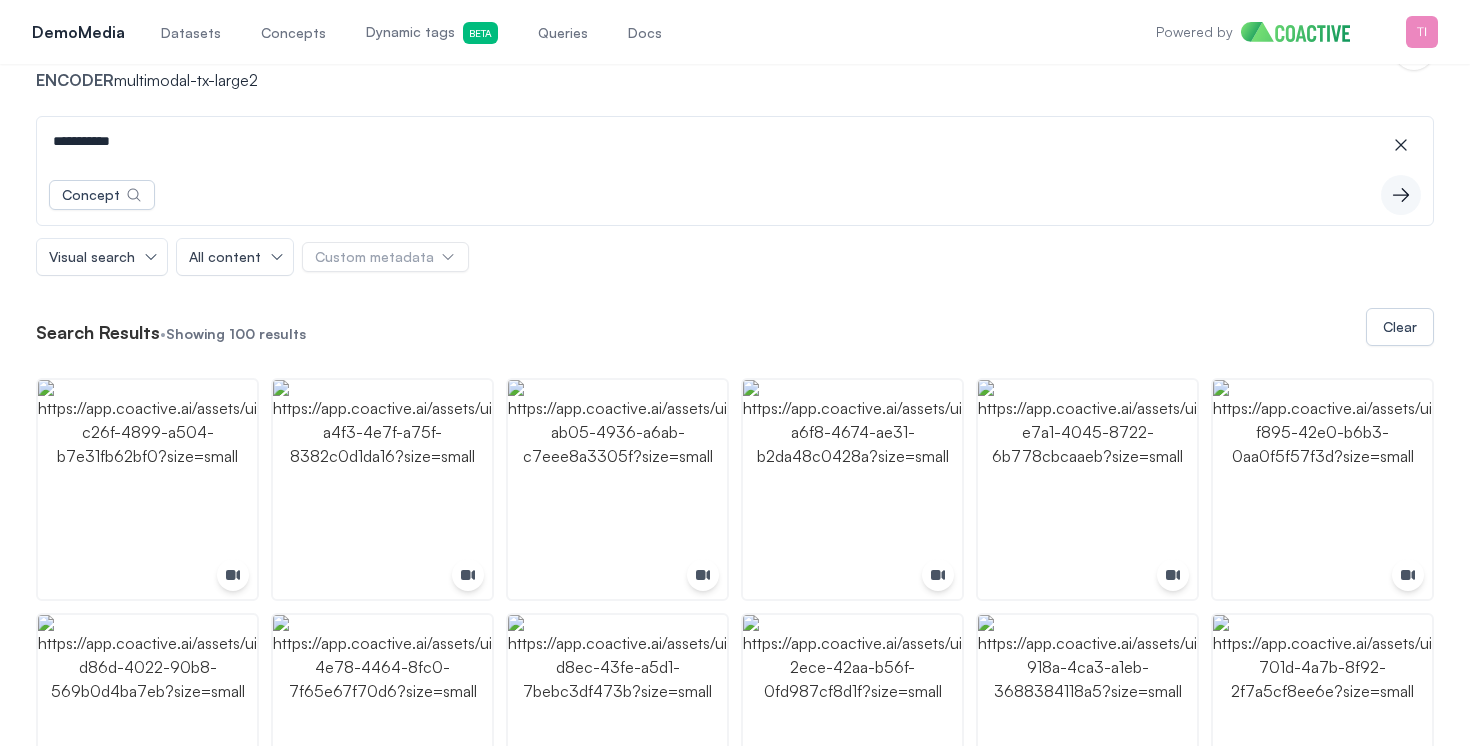 type on "**********" 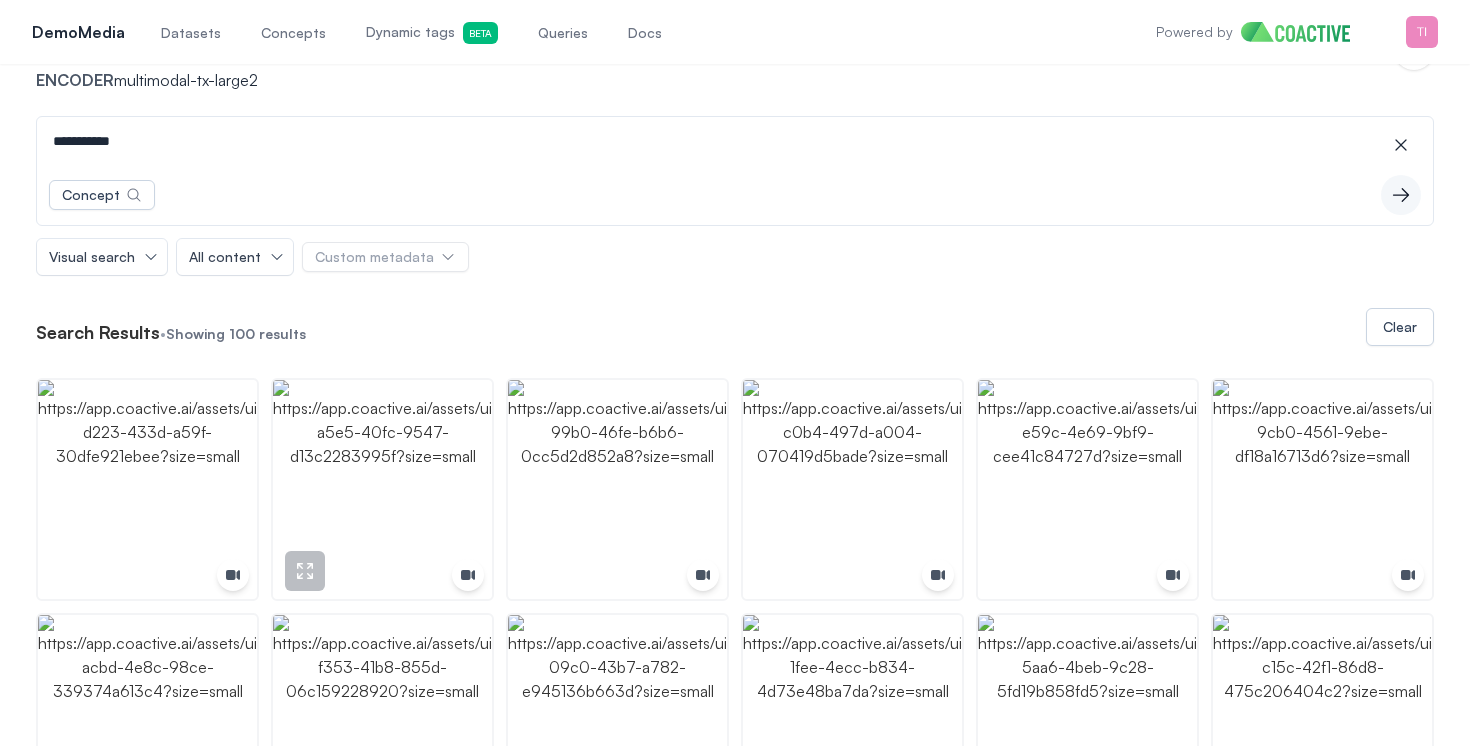 click at bounding box center [382, 489] 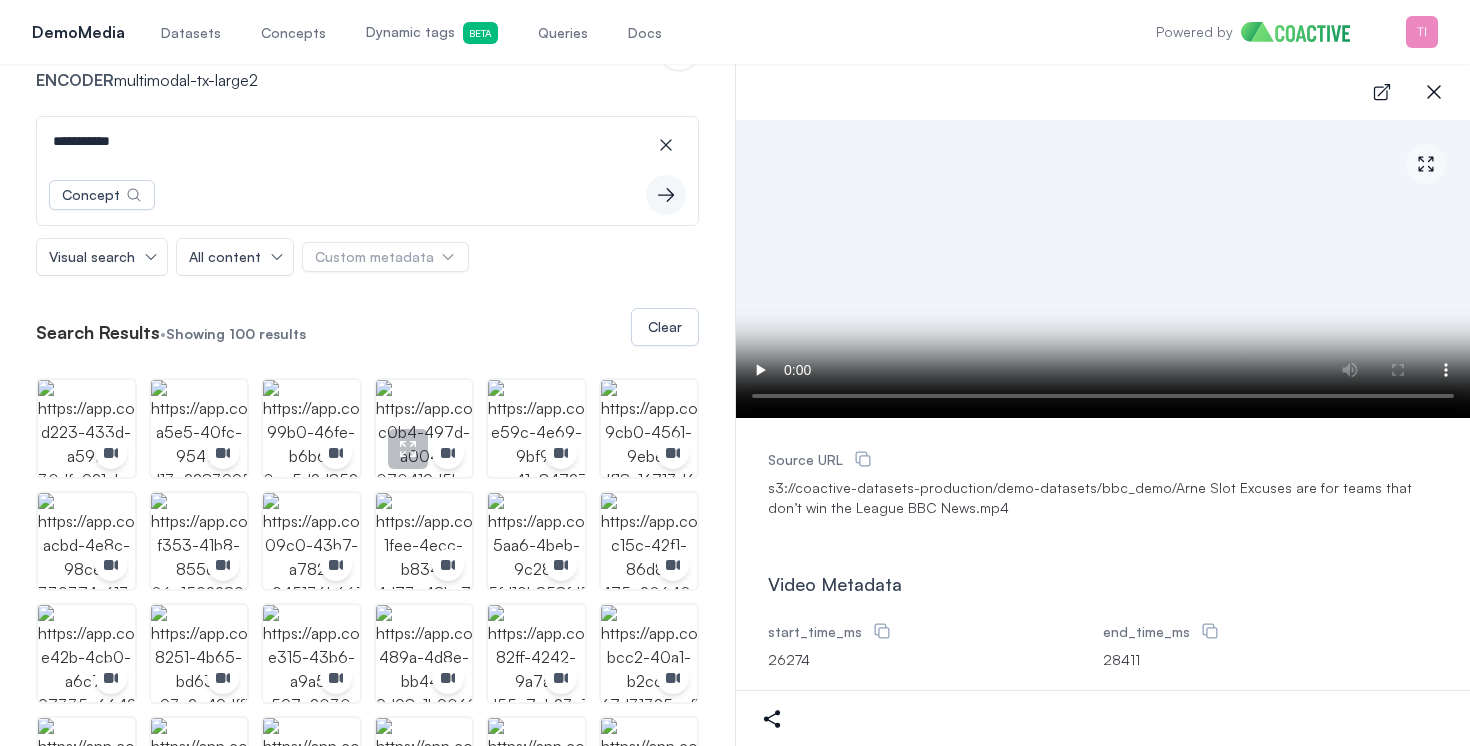 click at bounding box center (424, 428) 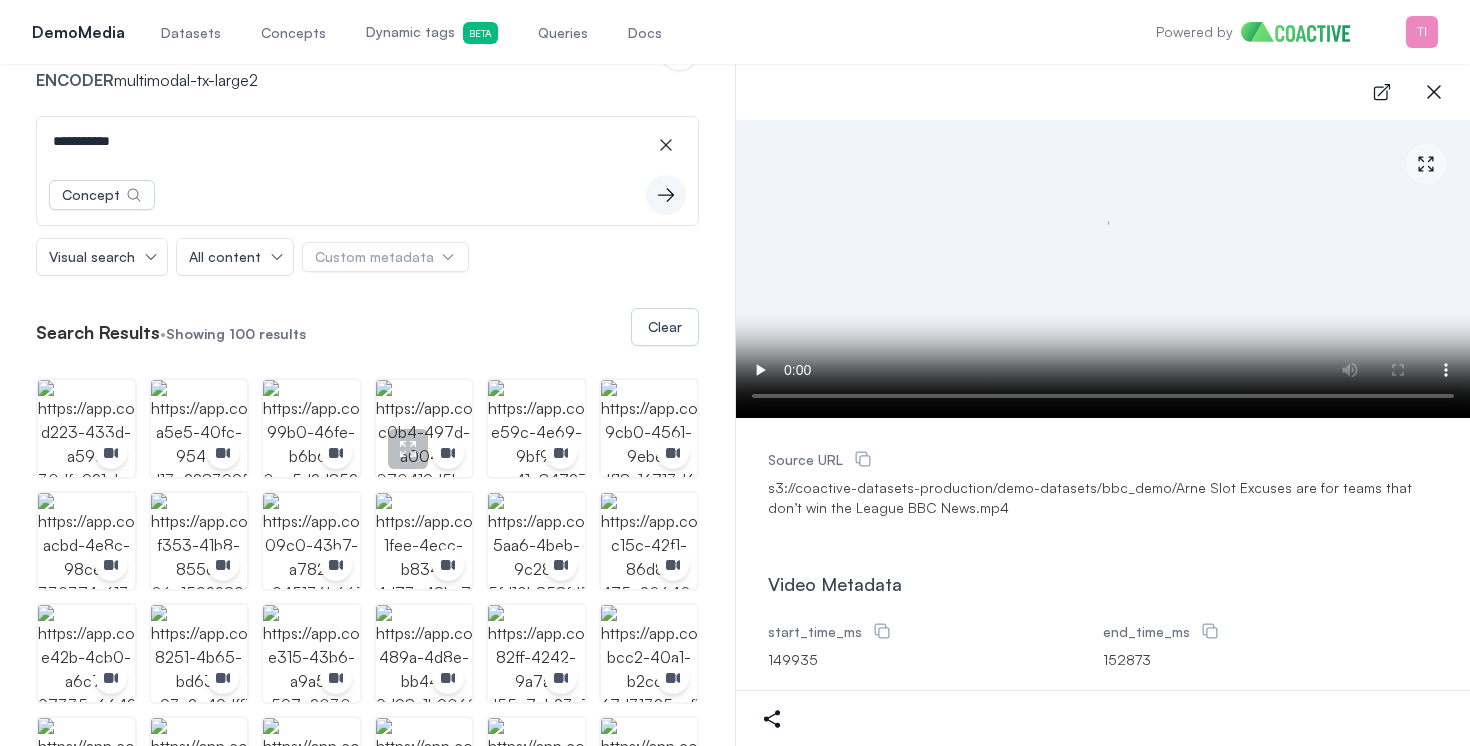 type 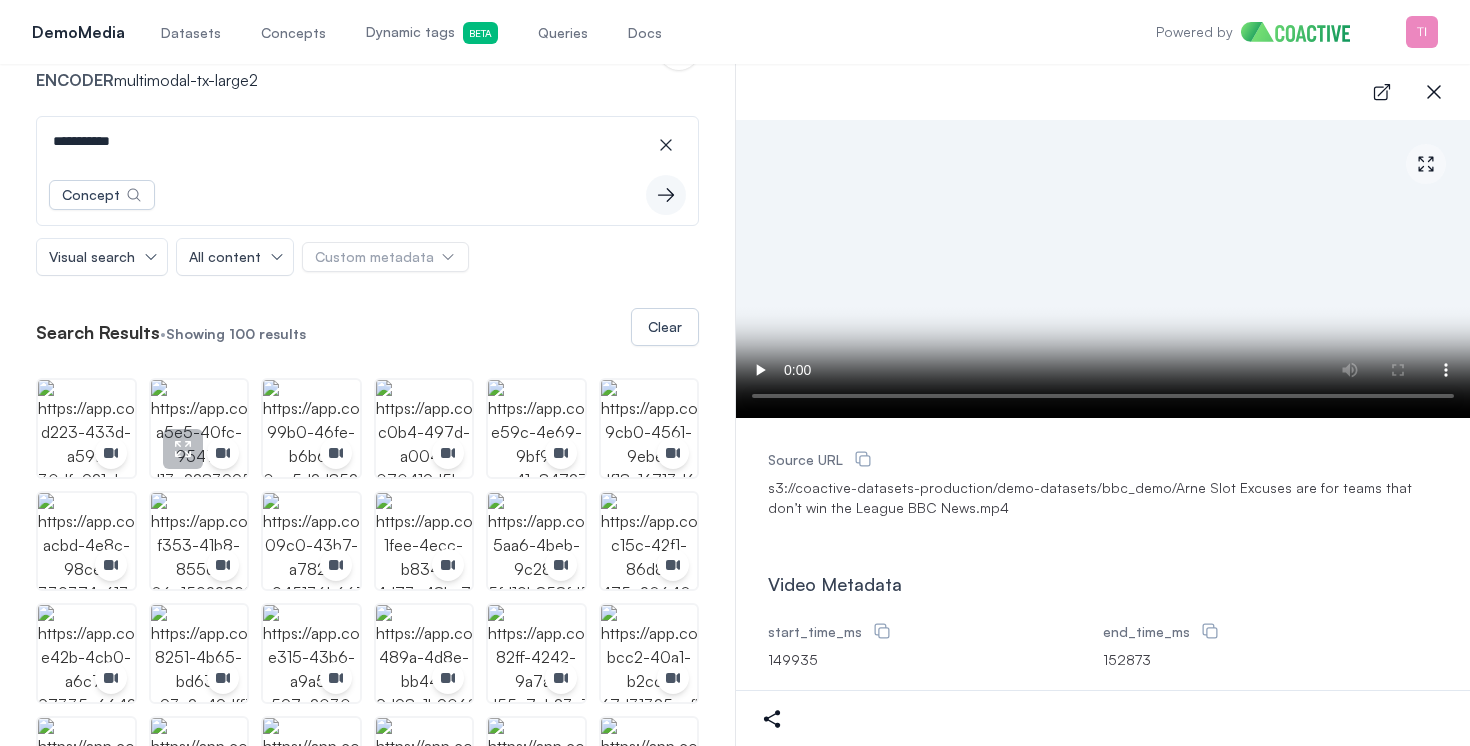 click at bounding box center (199, 428) 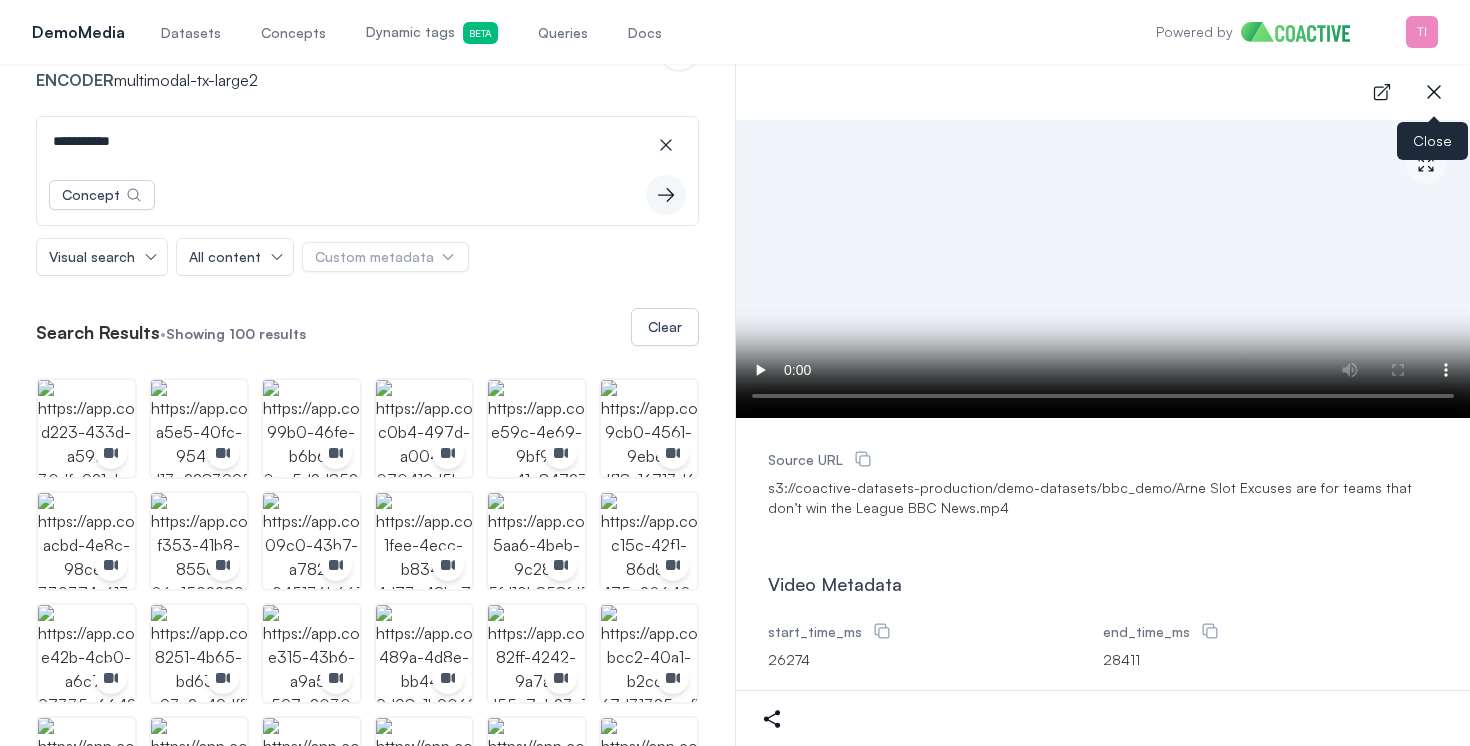 click 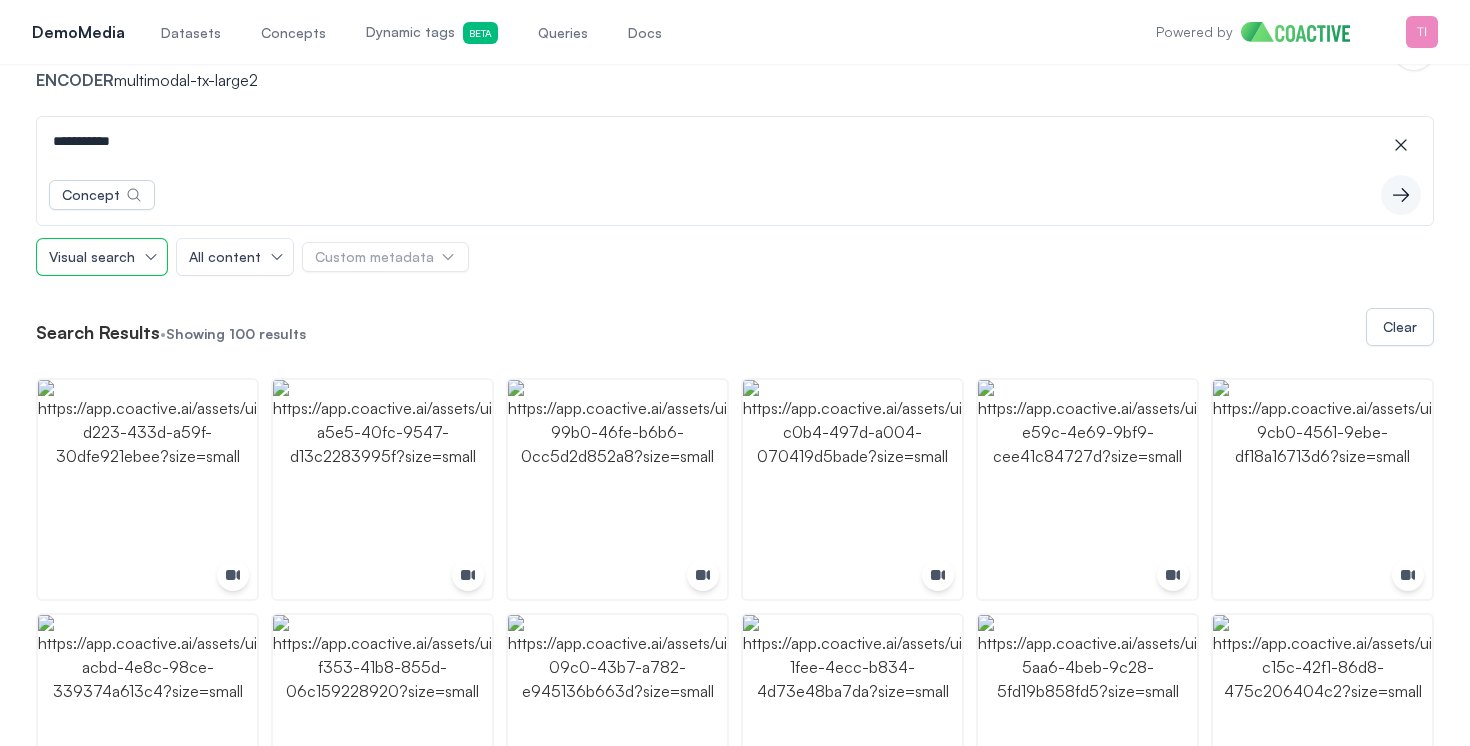 click on "Visual search" at bounding box center (102, 257) 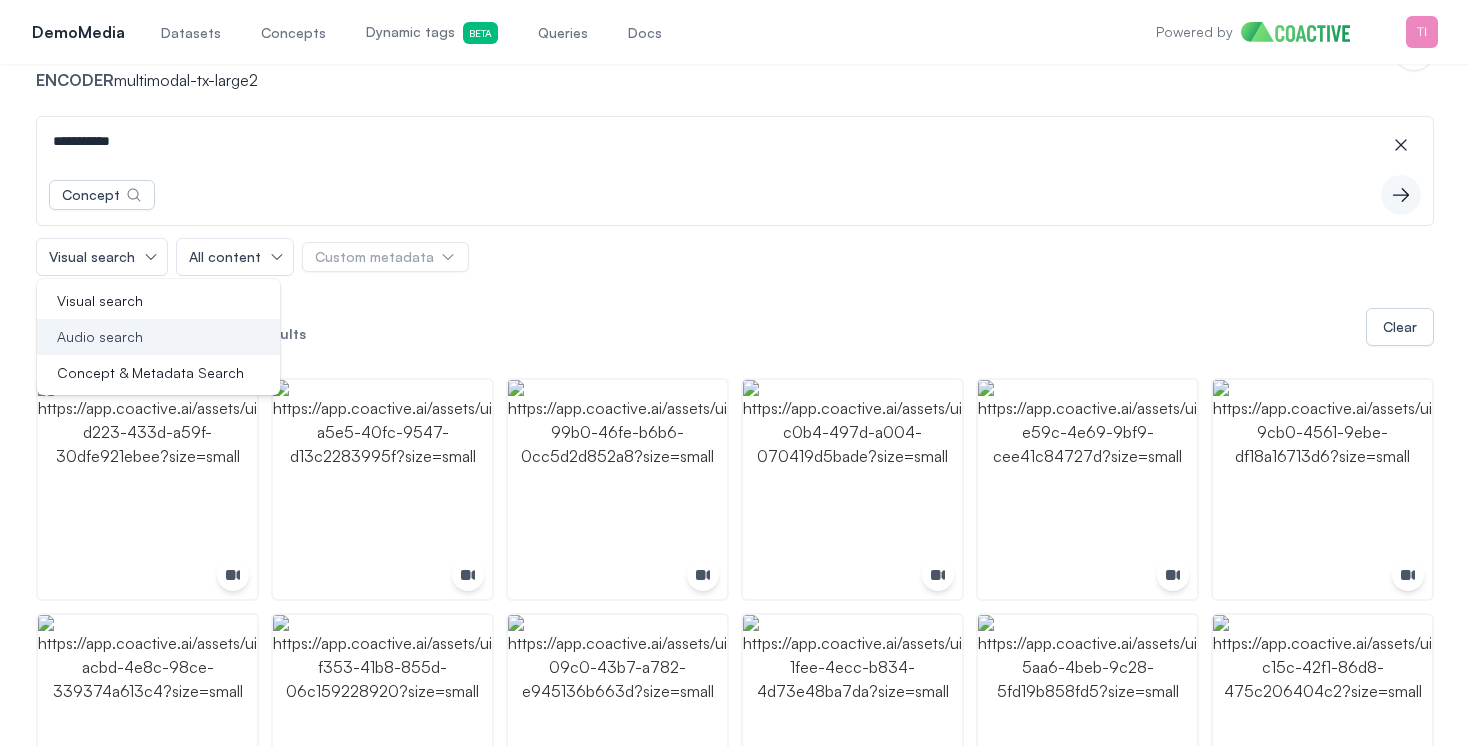 click on "Audio search" at bounding box center [158, 337] 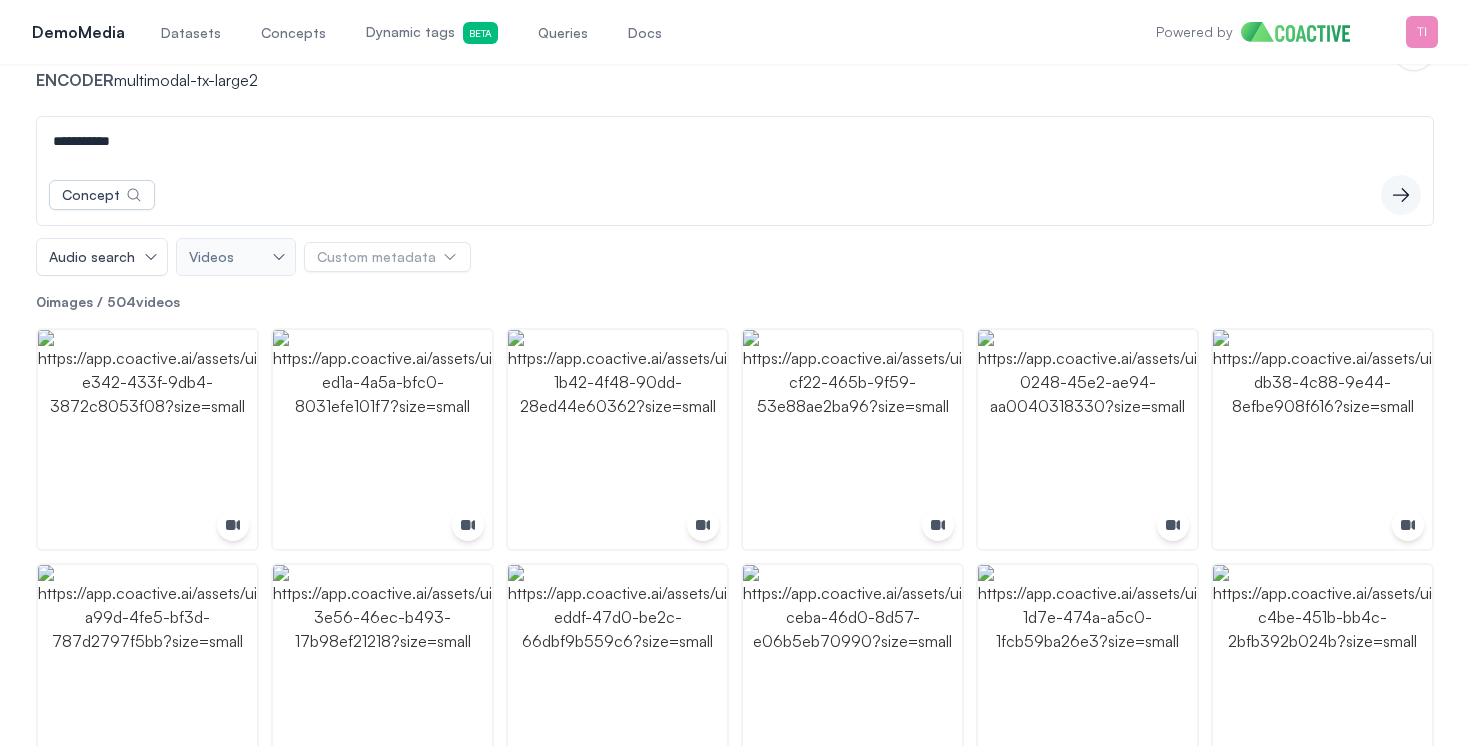 click on "**********" at bounding box center [735, 141] 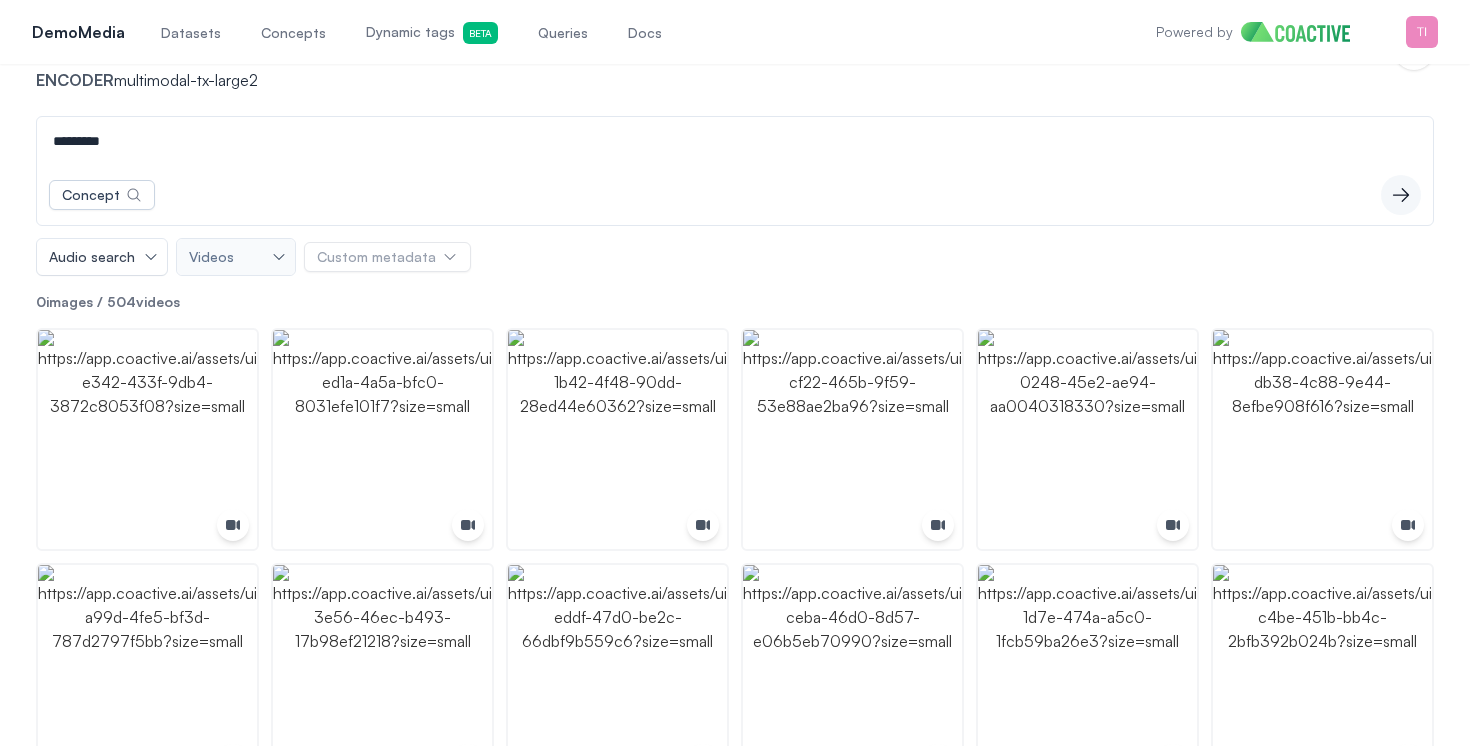 type on "*********" 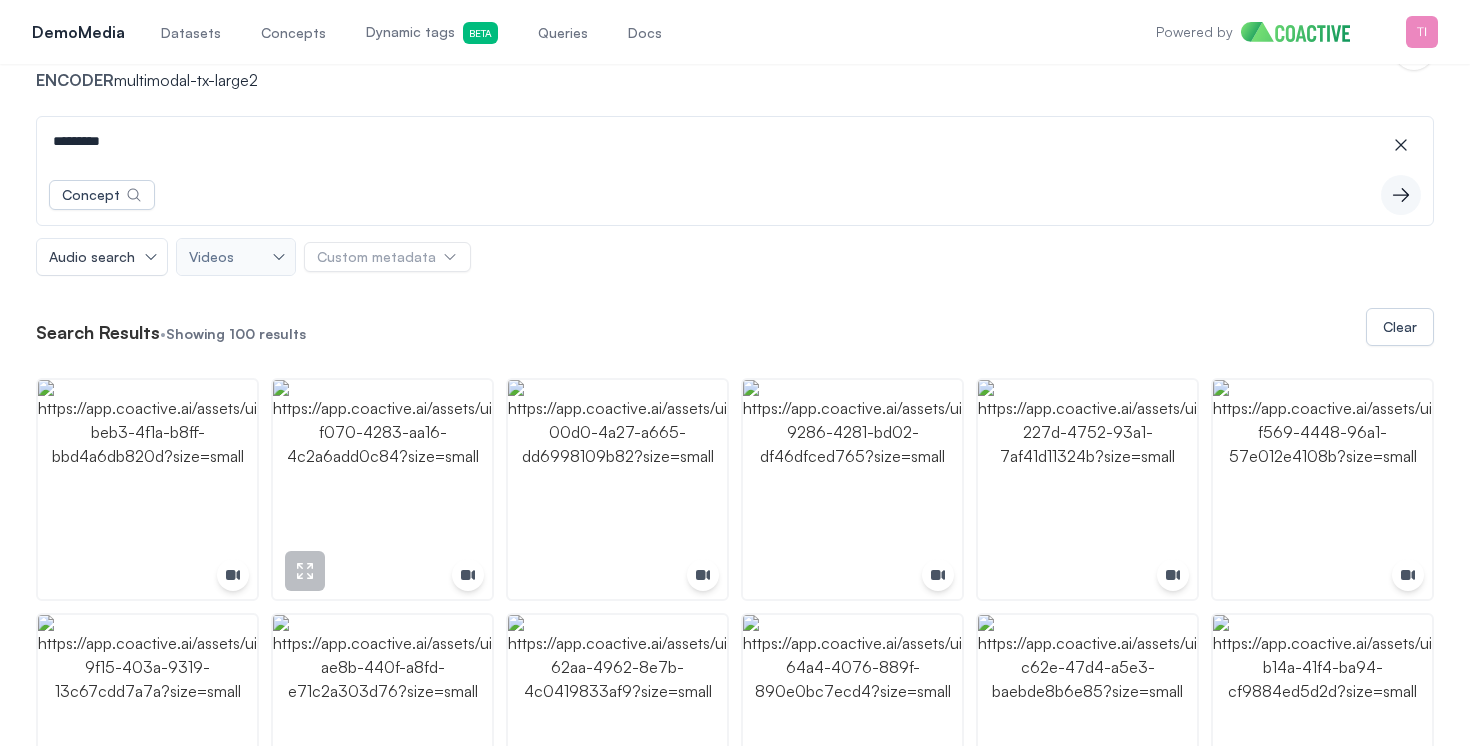 click at bounding box center (382, 489) 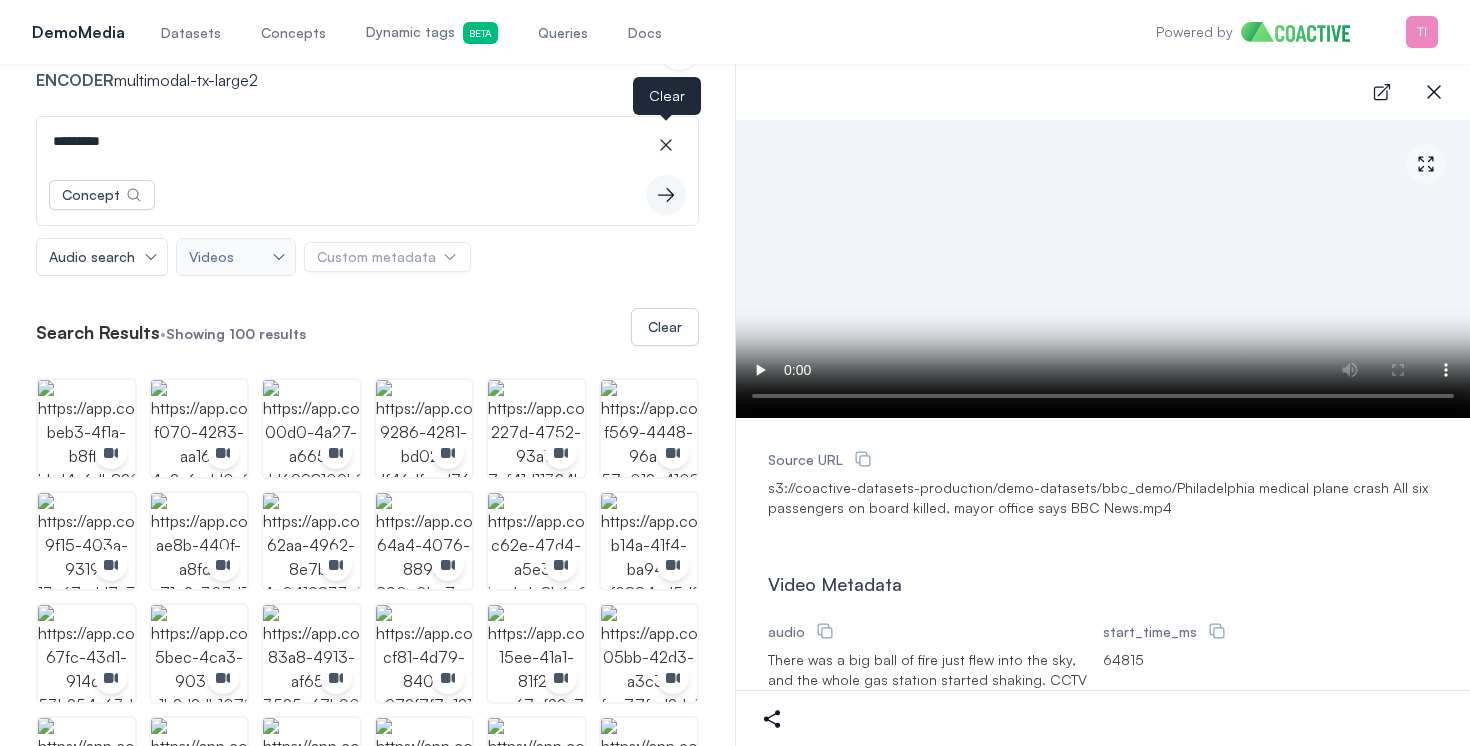 click 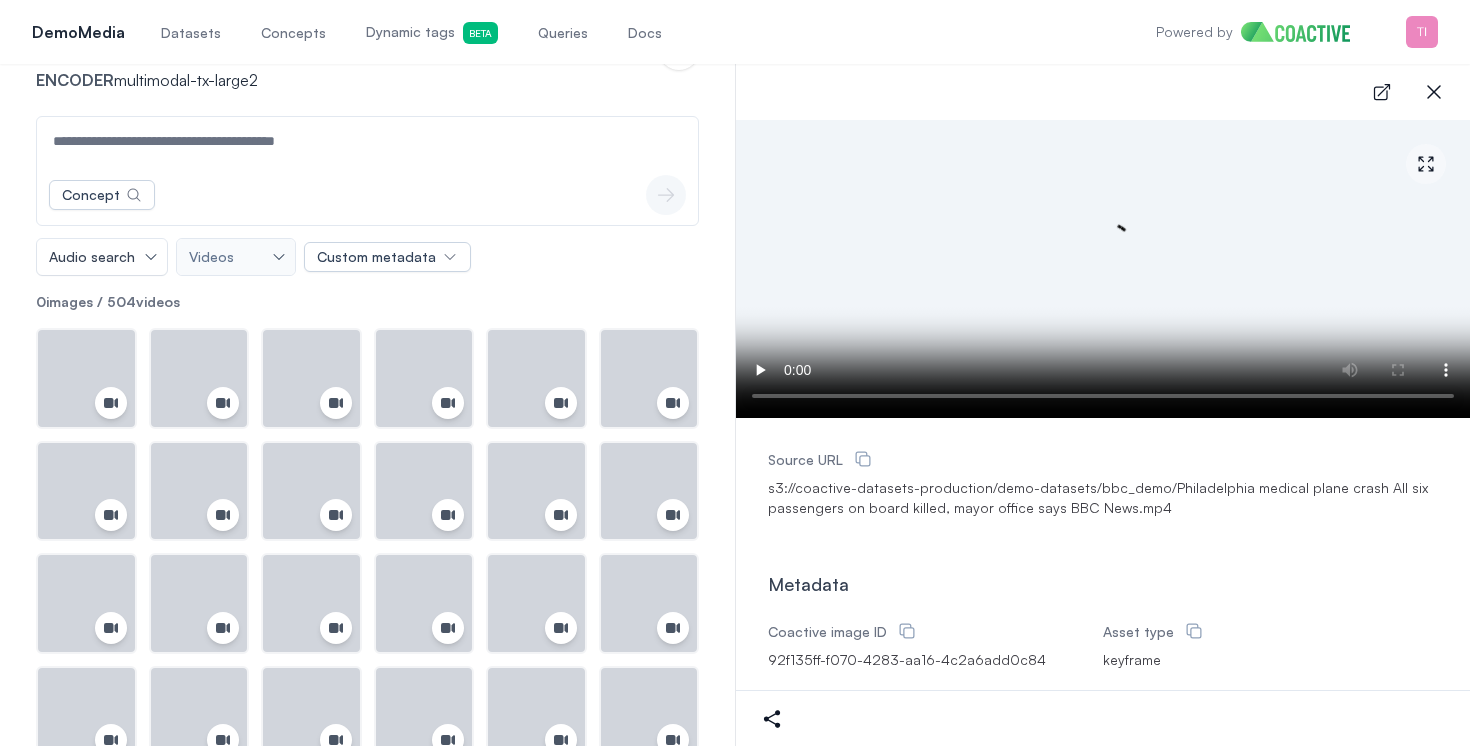 scroll, scrollTop: 0, scrollLeft: 0, axis: both 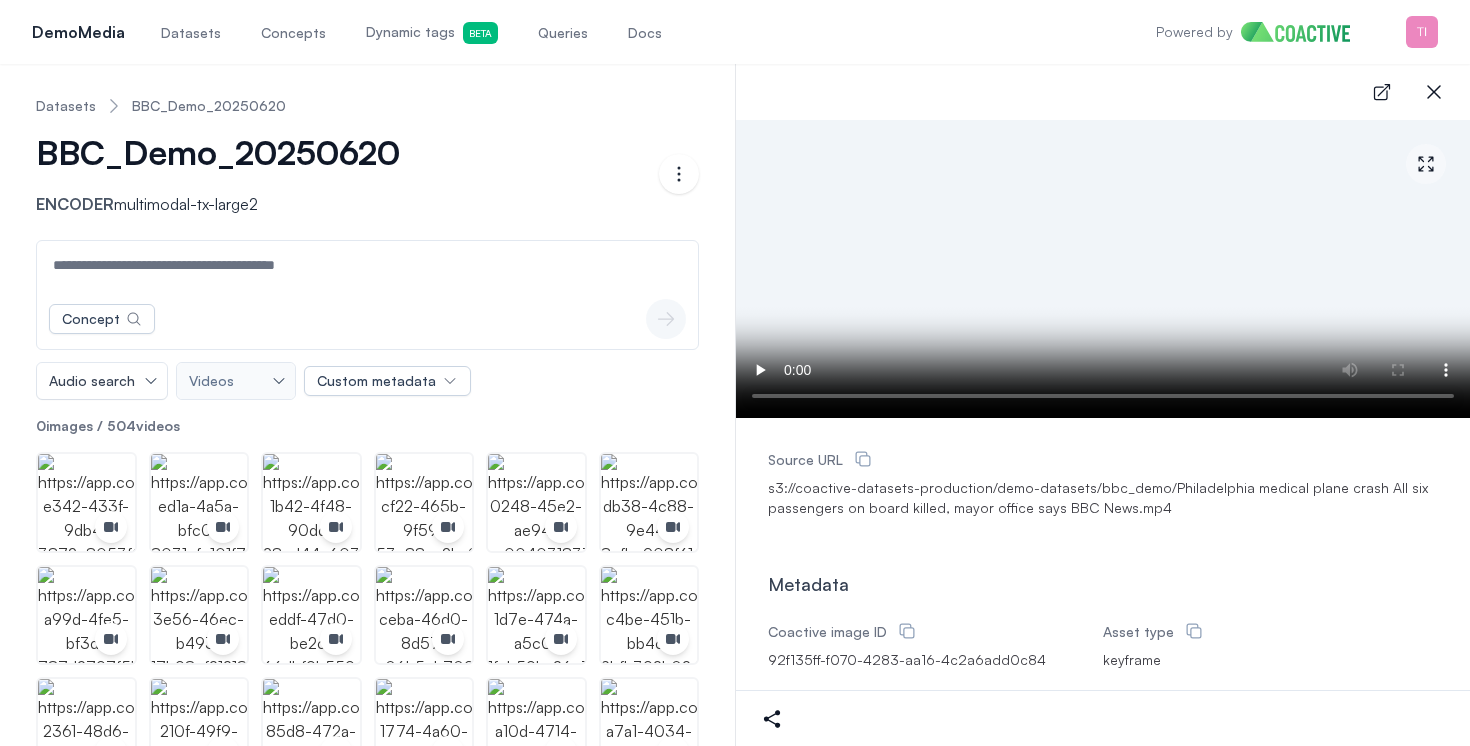 type on "*" 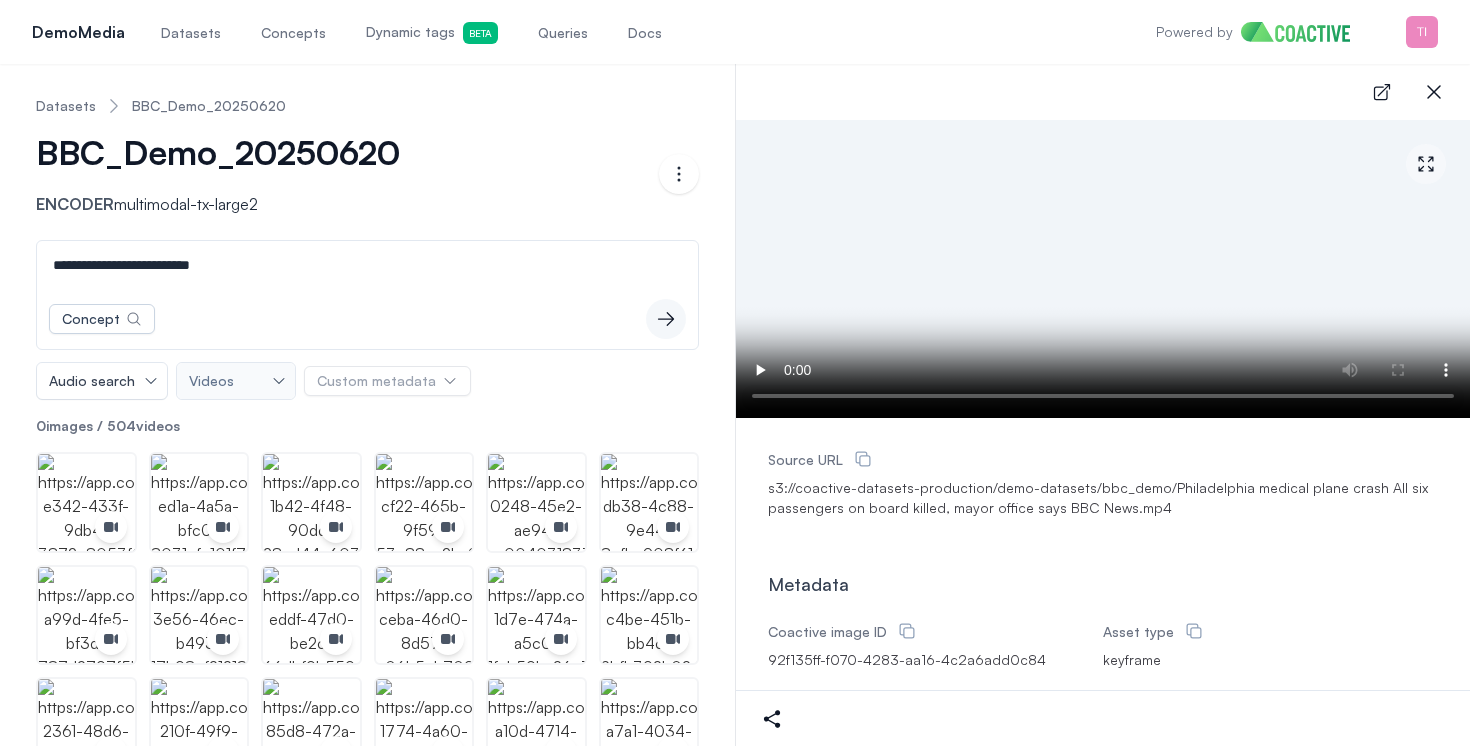type on "**********" 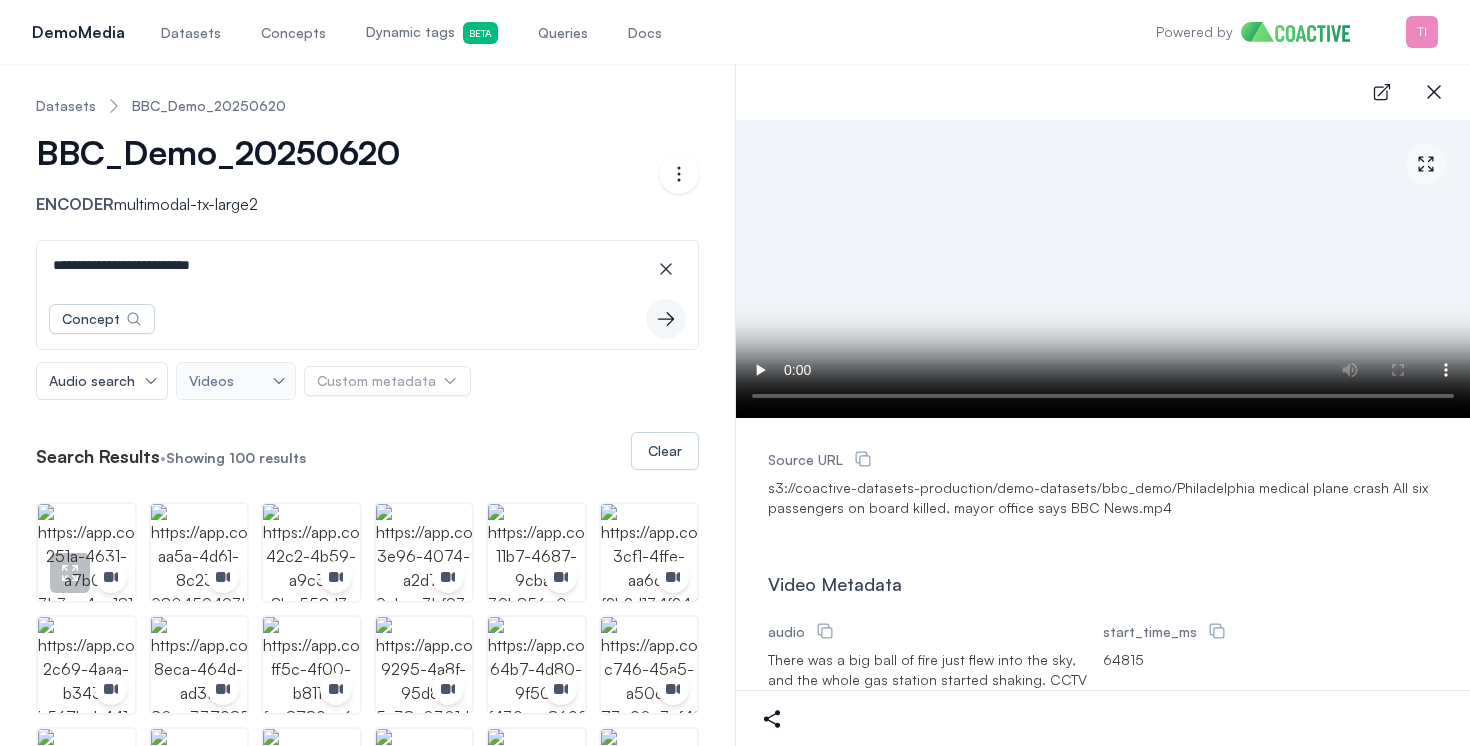 click at bounding box center [86, 552] 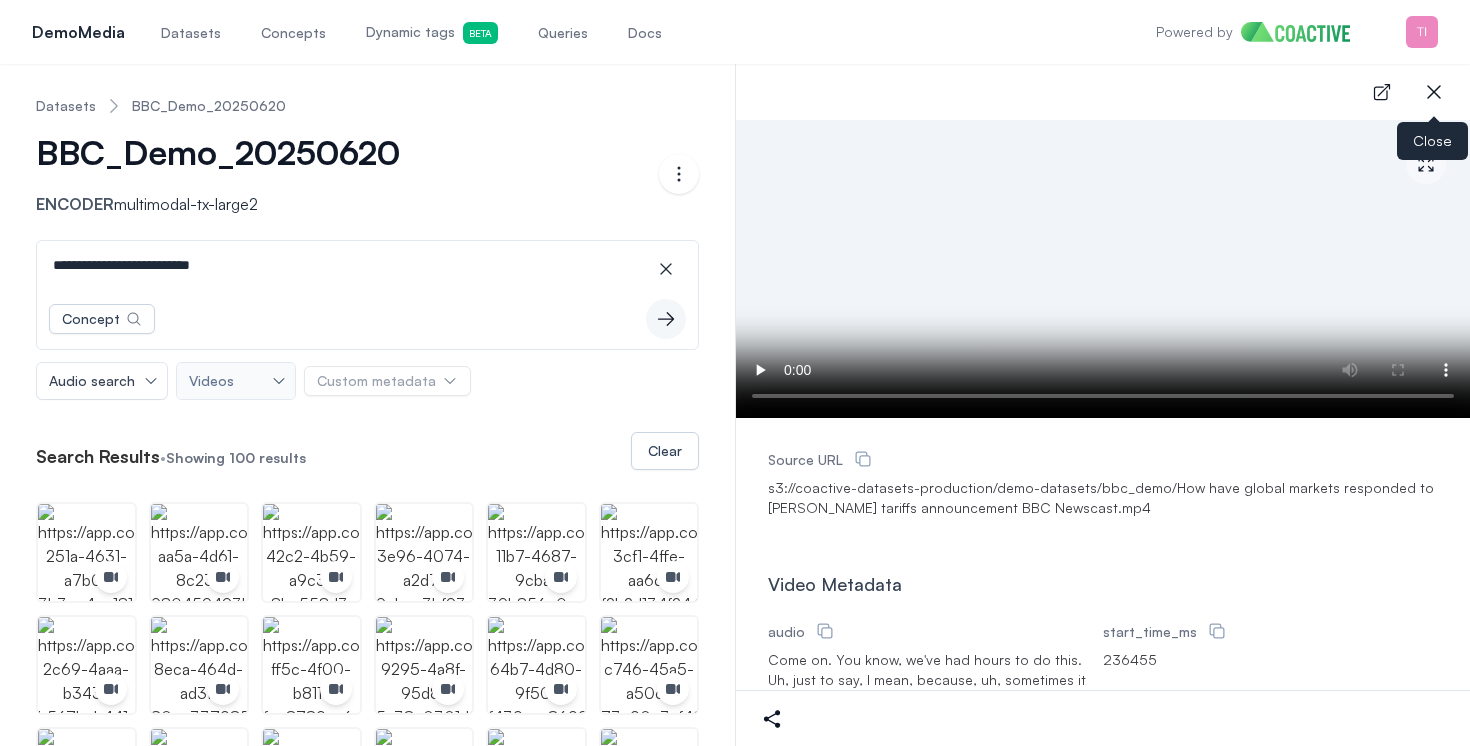 click 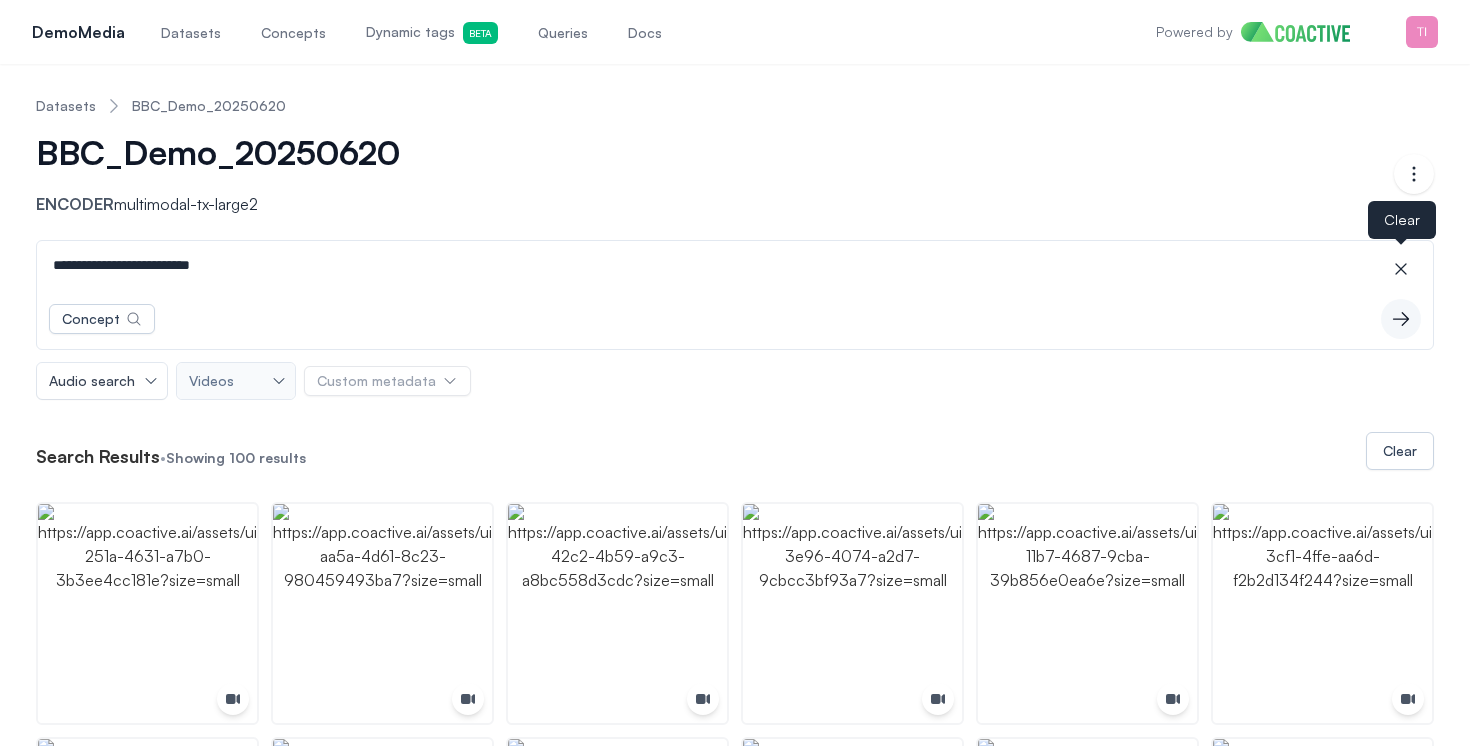 click 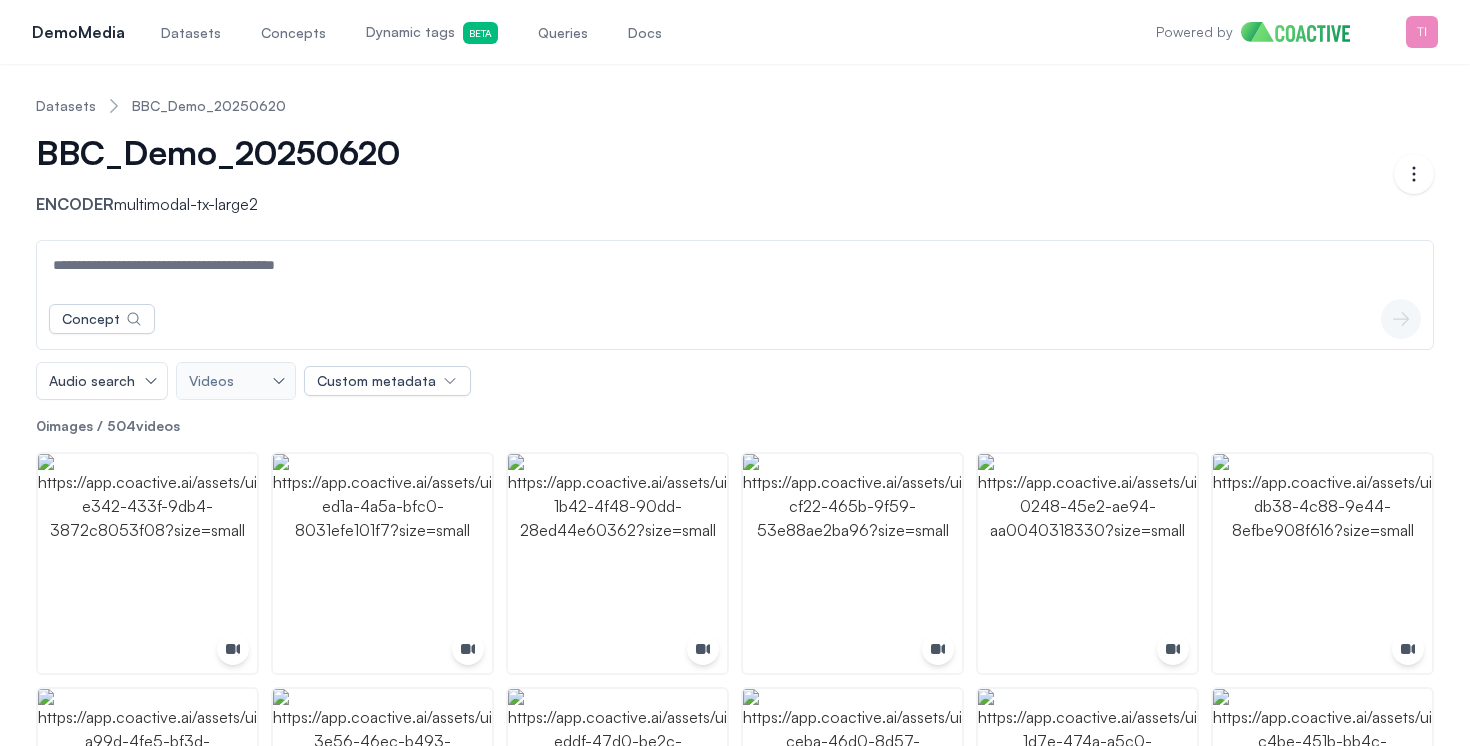 click on "Datasets" at bounding box center (191, 32) 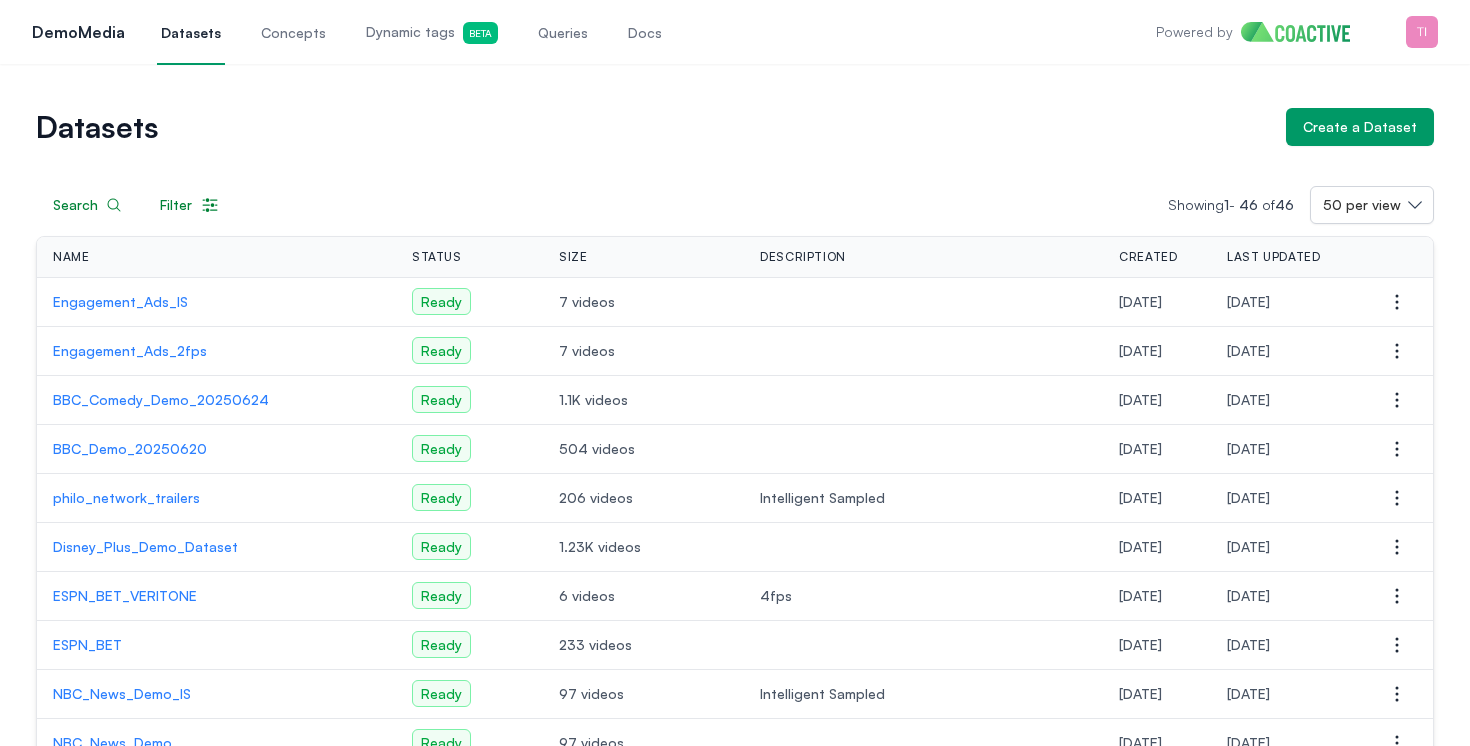 click on "BBC_Demo_20250620" at bounding box center (216, 449) 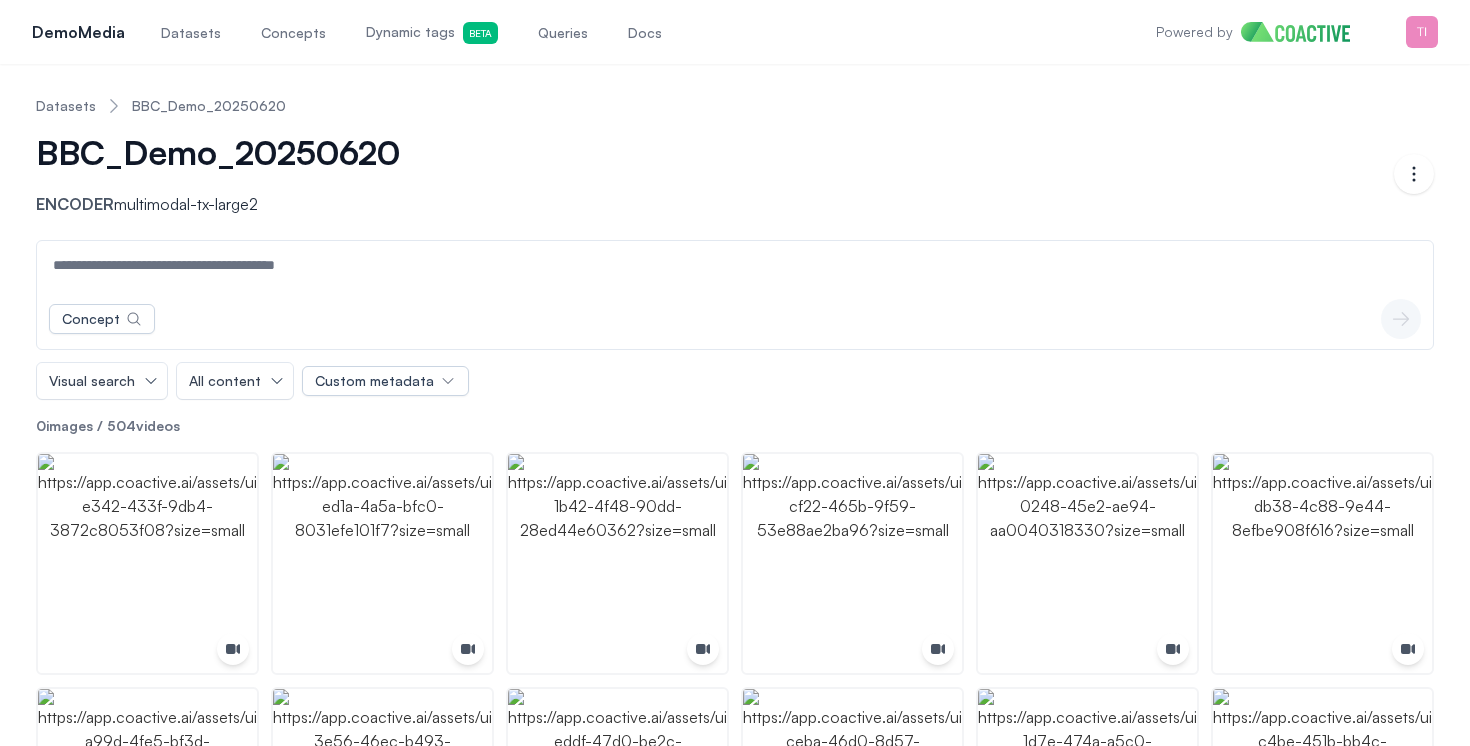 click on "BBC_Demo_20250620" at bounding box center (232, 152) 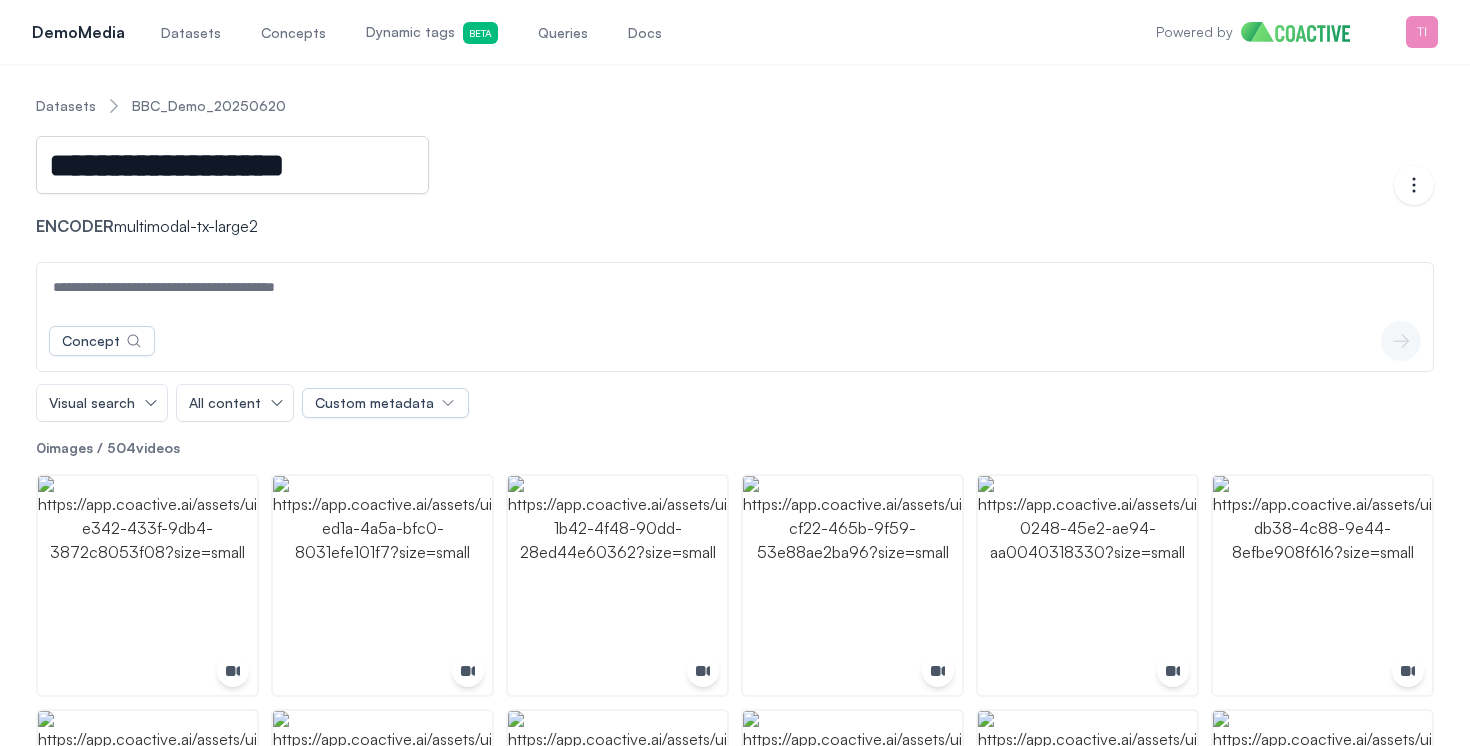 scroll, scrollTop: 0, scrollLeft: 21, axis: horizontal 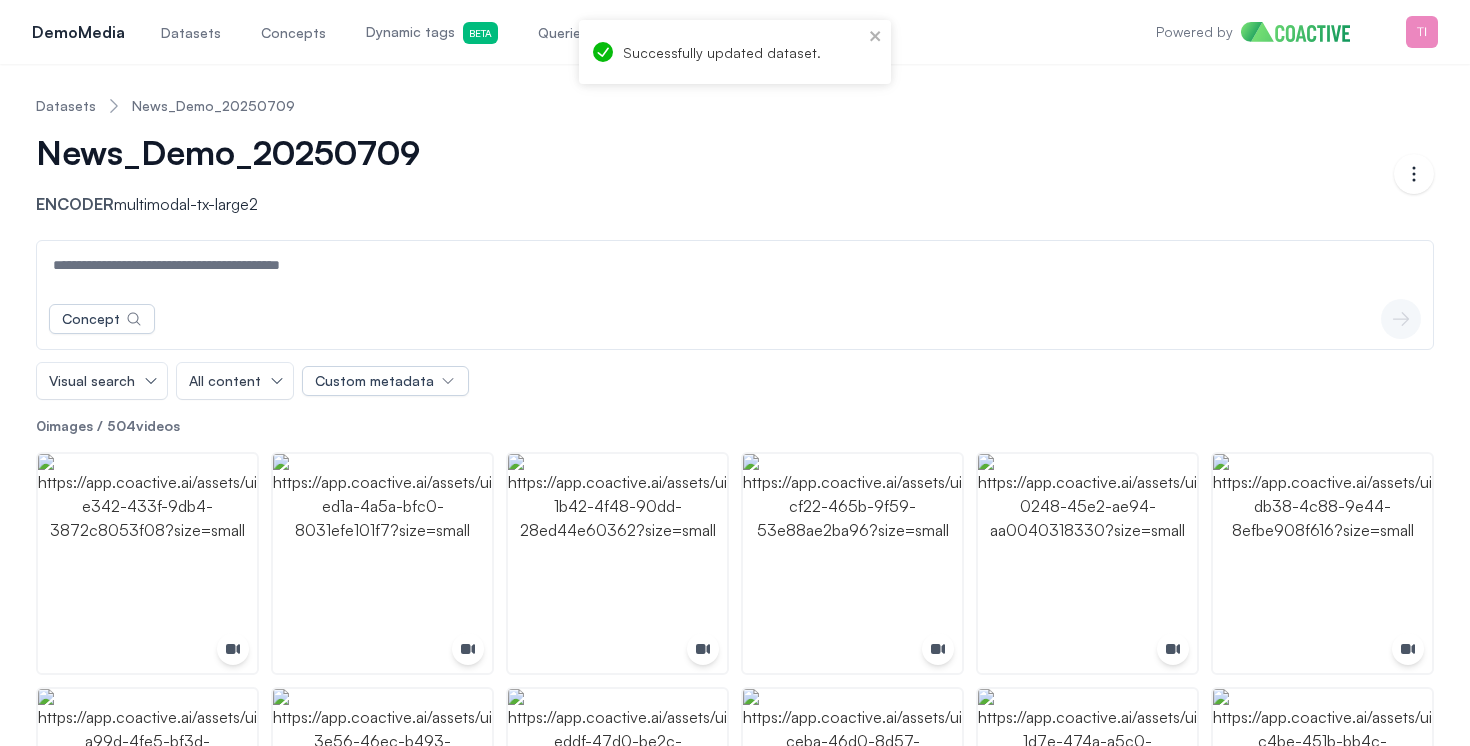 click on "Datasets" at bounding box center [191, 33] 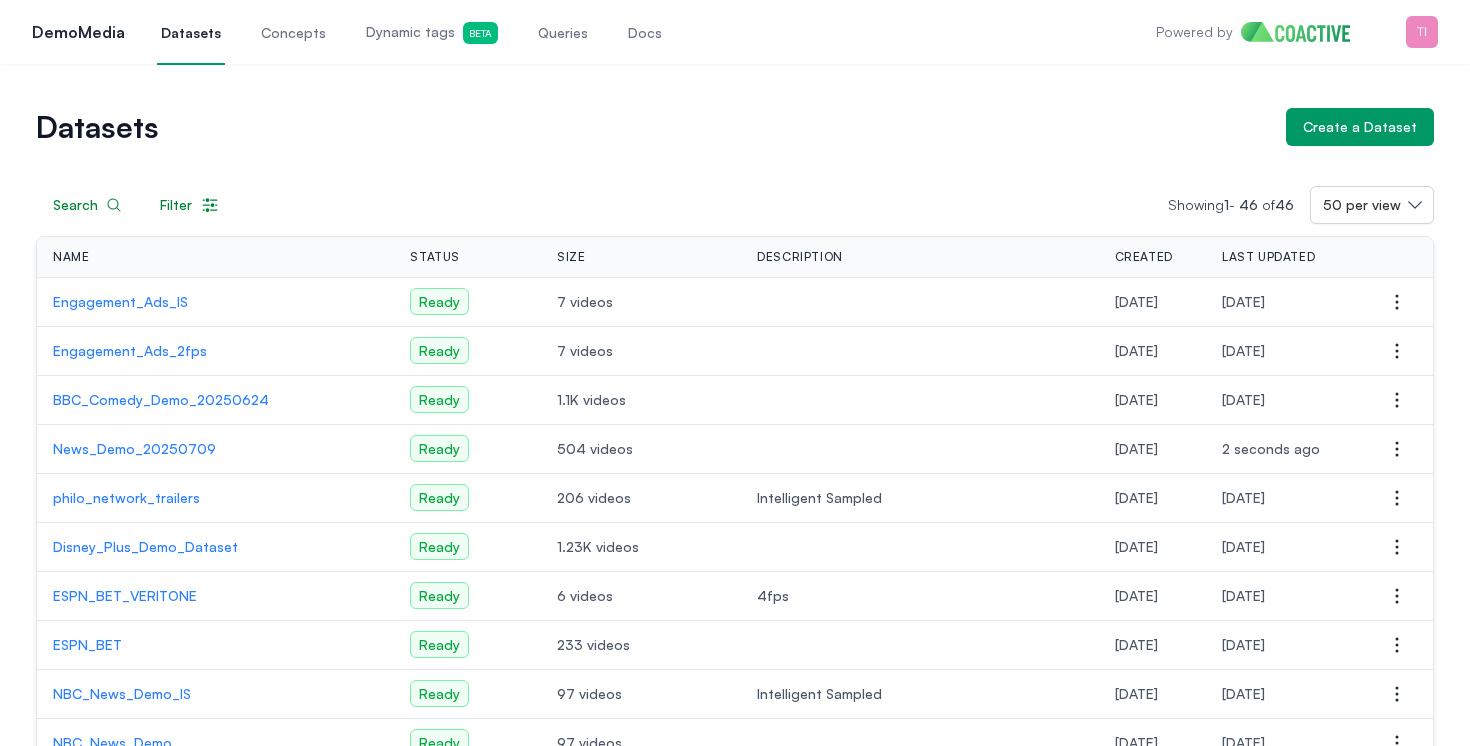 click on "Dynamic tags Beta" at bounding box center [432, 33] 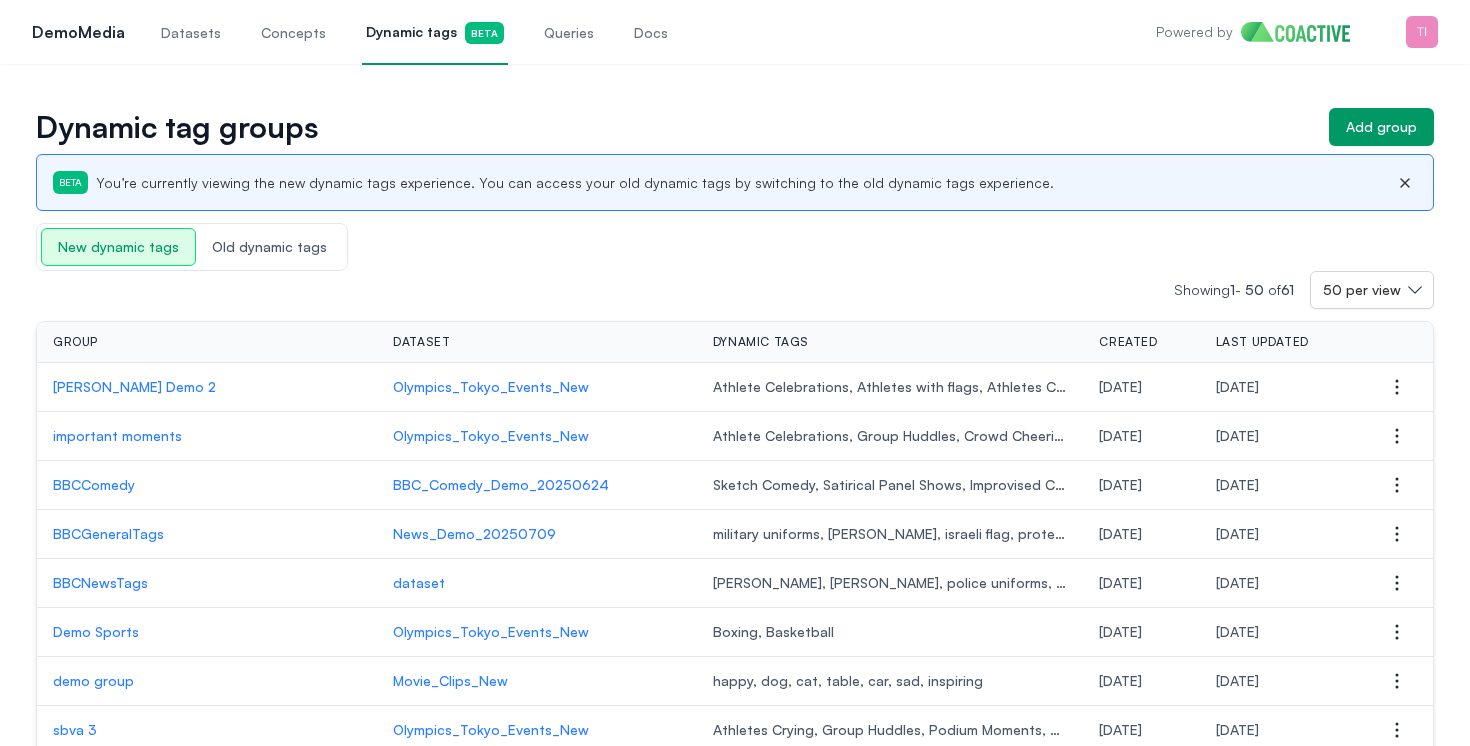click on "BBCNewsTags" at bounding box center (207, 583) 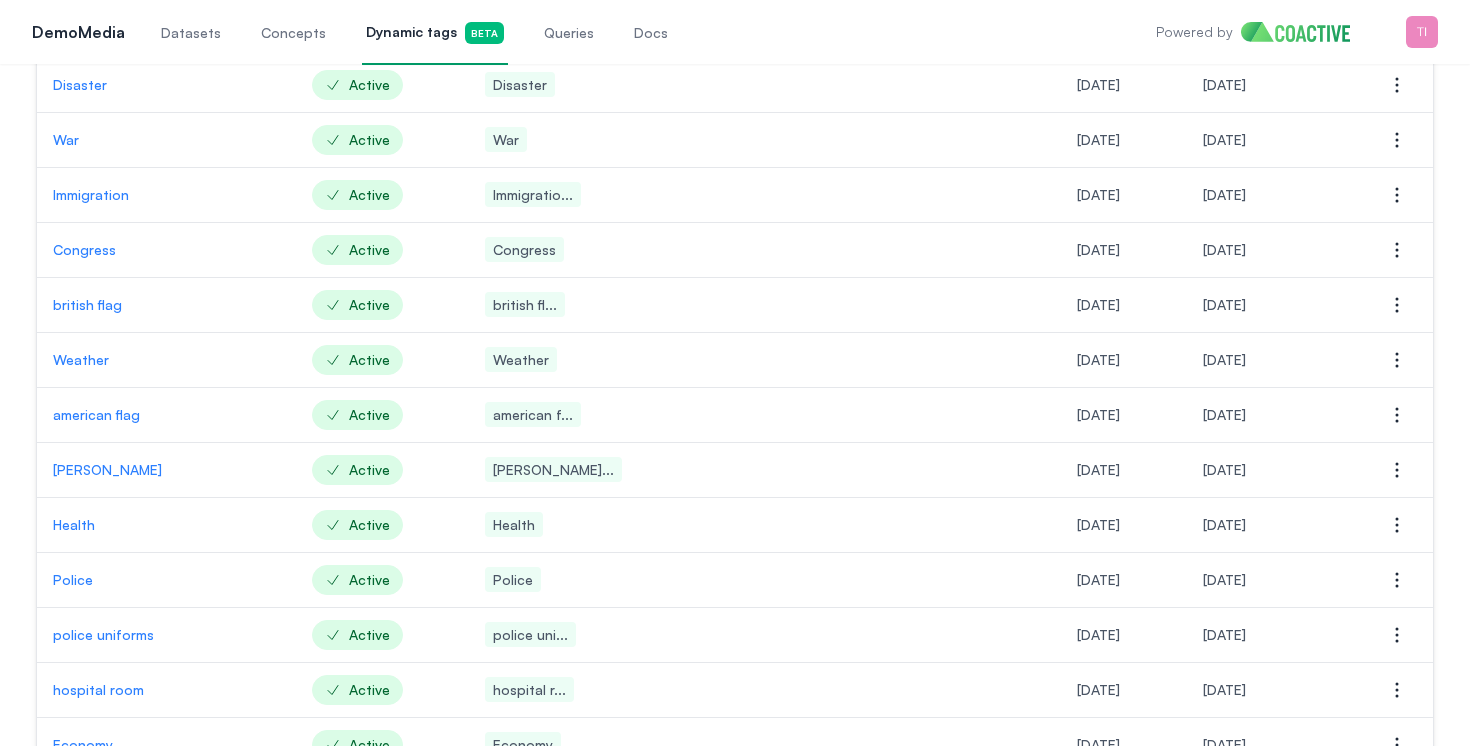 scroll, scrollTop: 254, scrollLeft: 0, axis: vertical 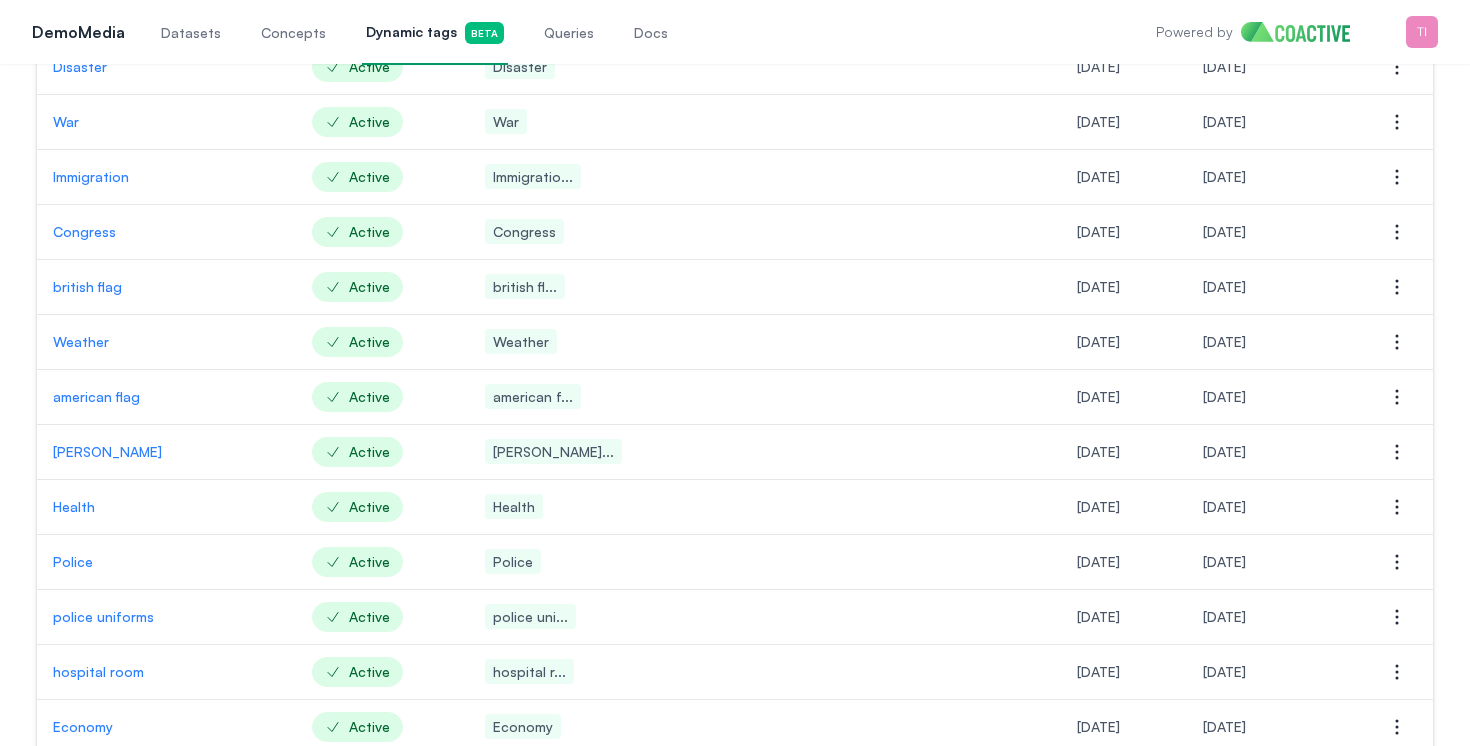 click on "american flag" at bounding box center (166, 397) 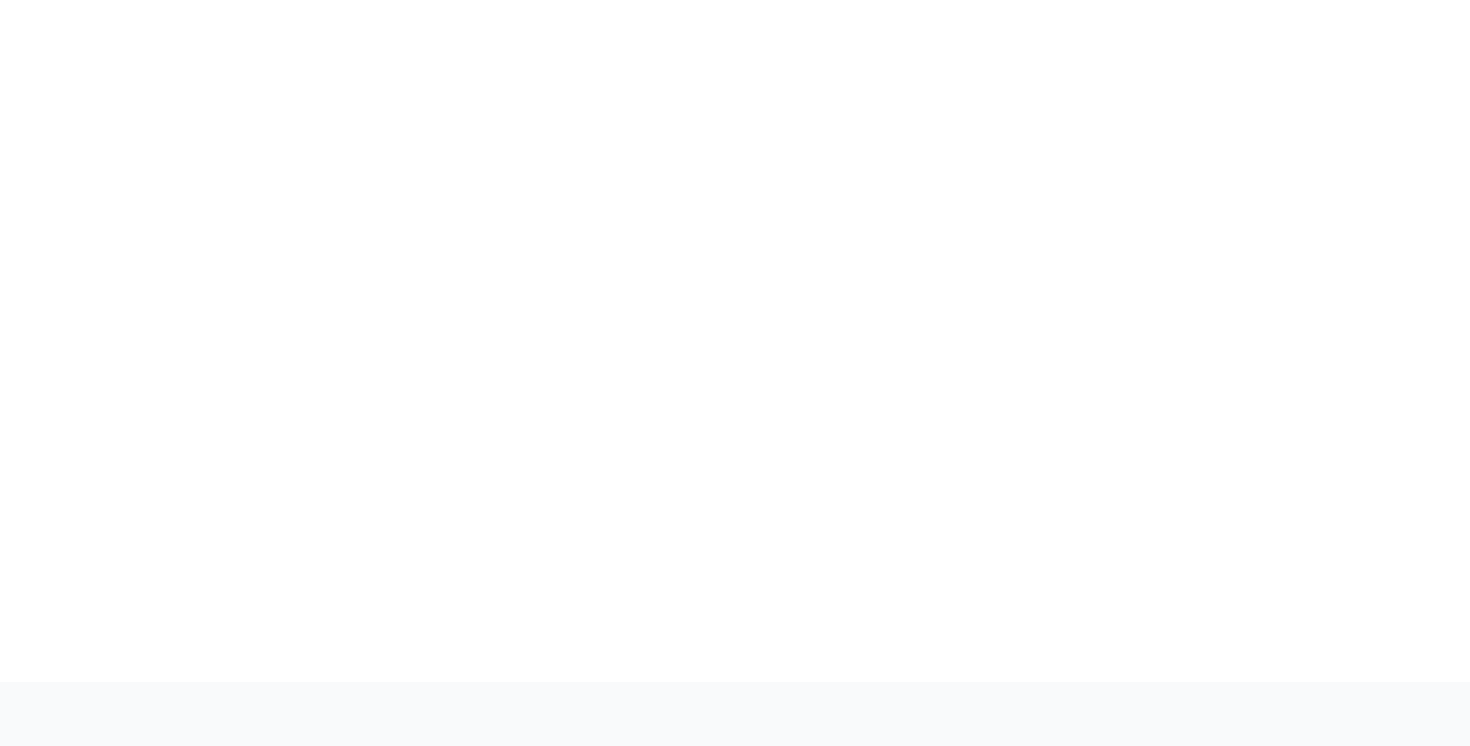 scroll, scrollTop: 0, scrollLeft: 0, axis: both 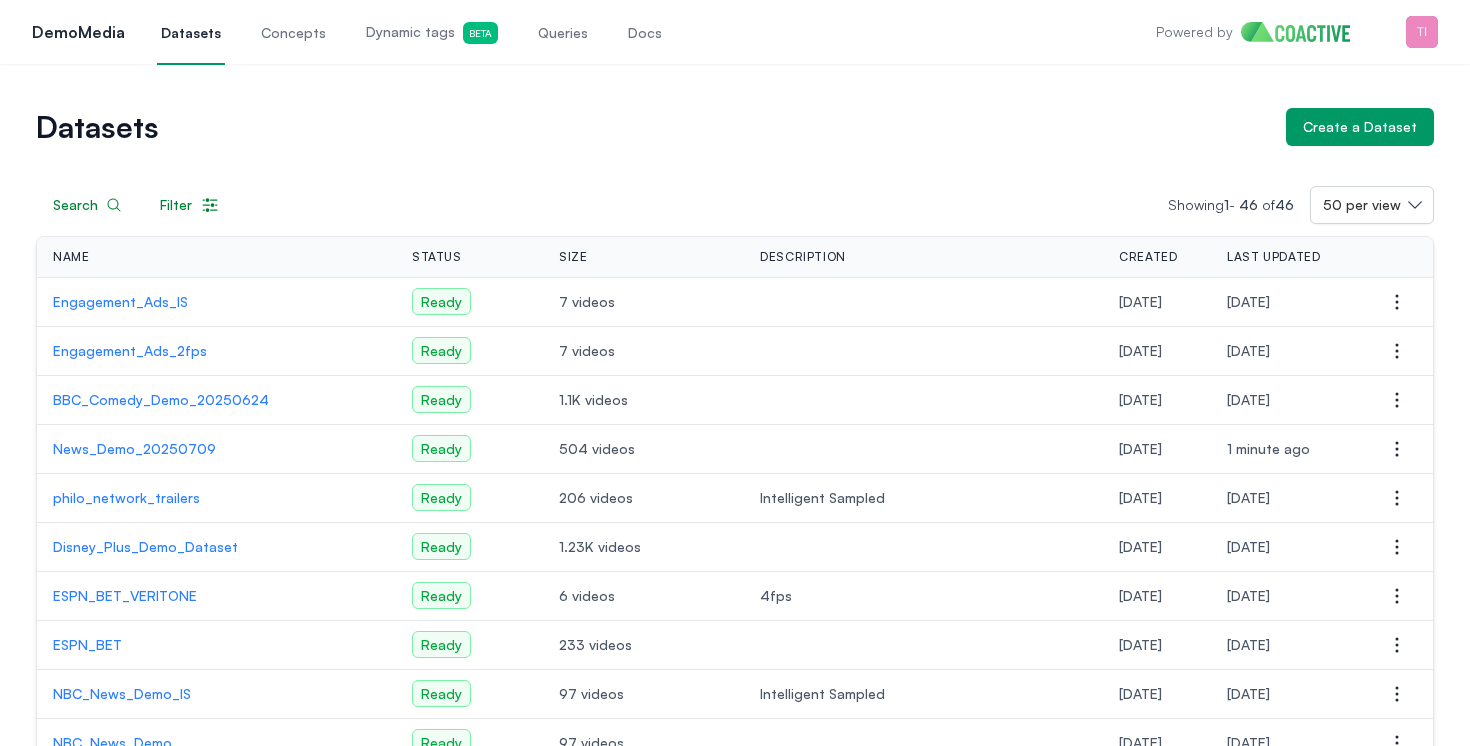 click on "News_Demo_20250709" at bounding box center [216, 449] 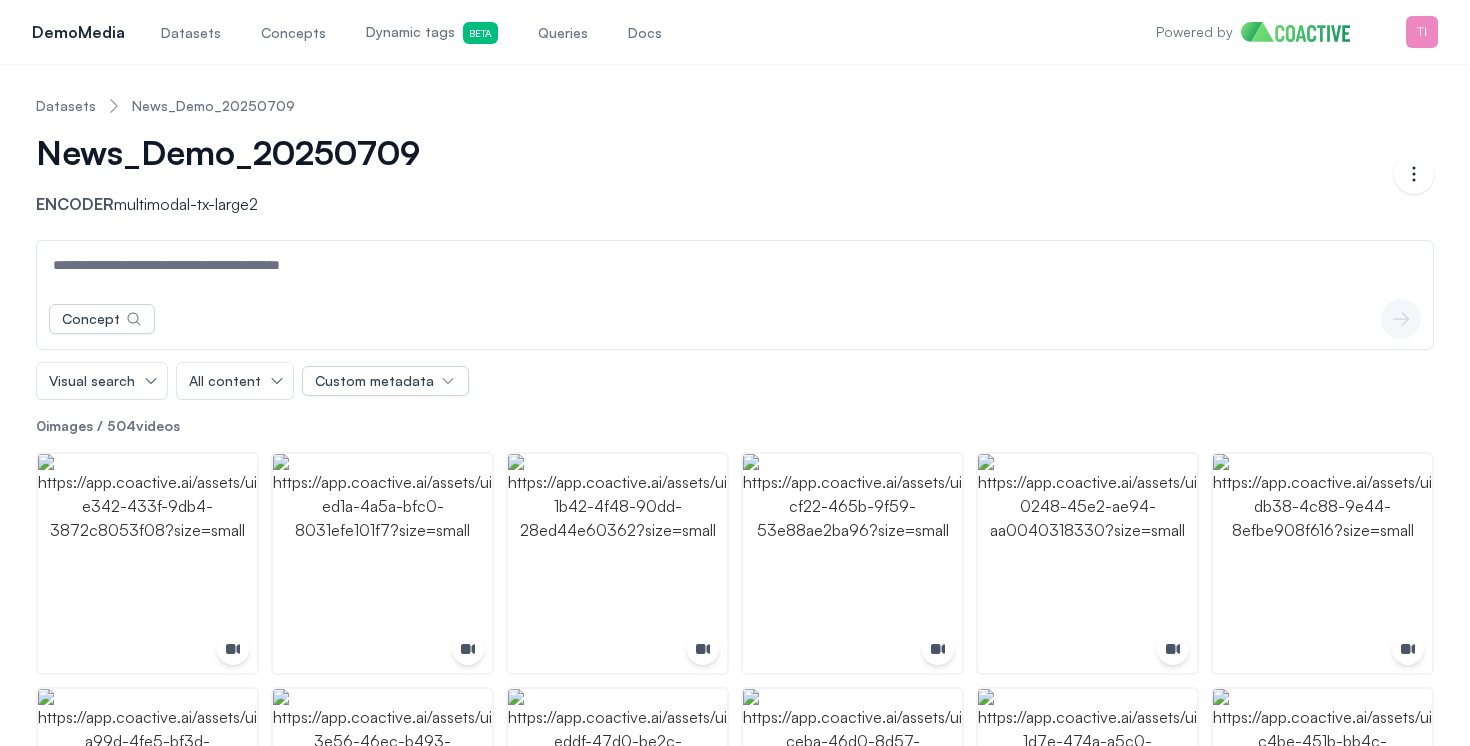 click on "Dynamic tags Beta" at bounding box center (432, 33) 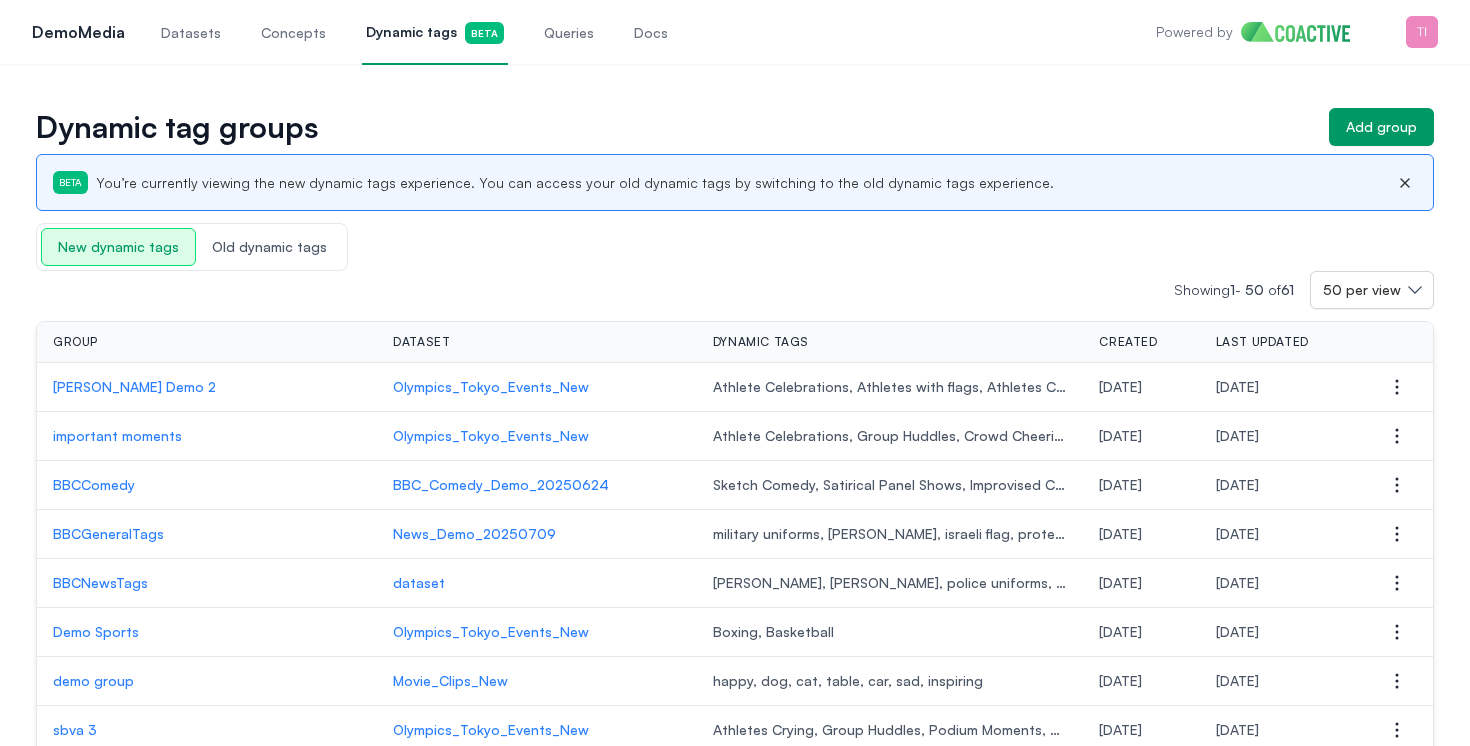 click on "BBCGeneralTags" at bounding box center [207, 534] 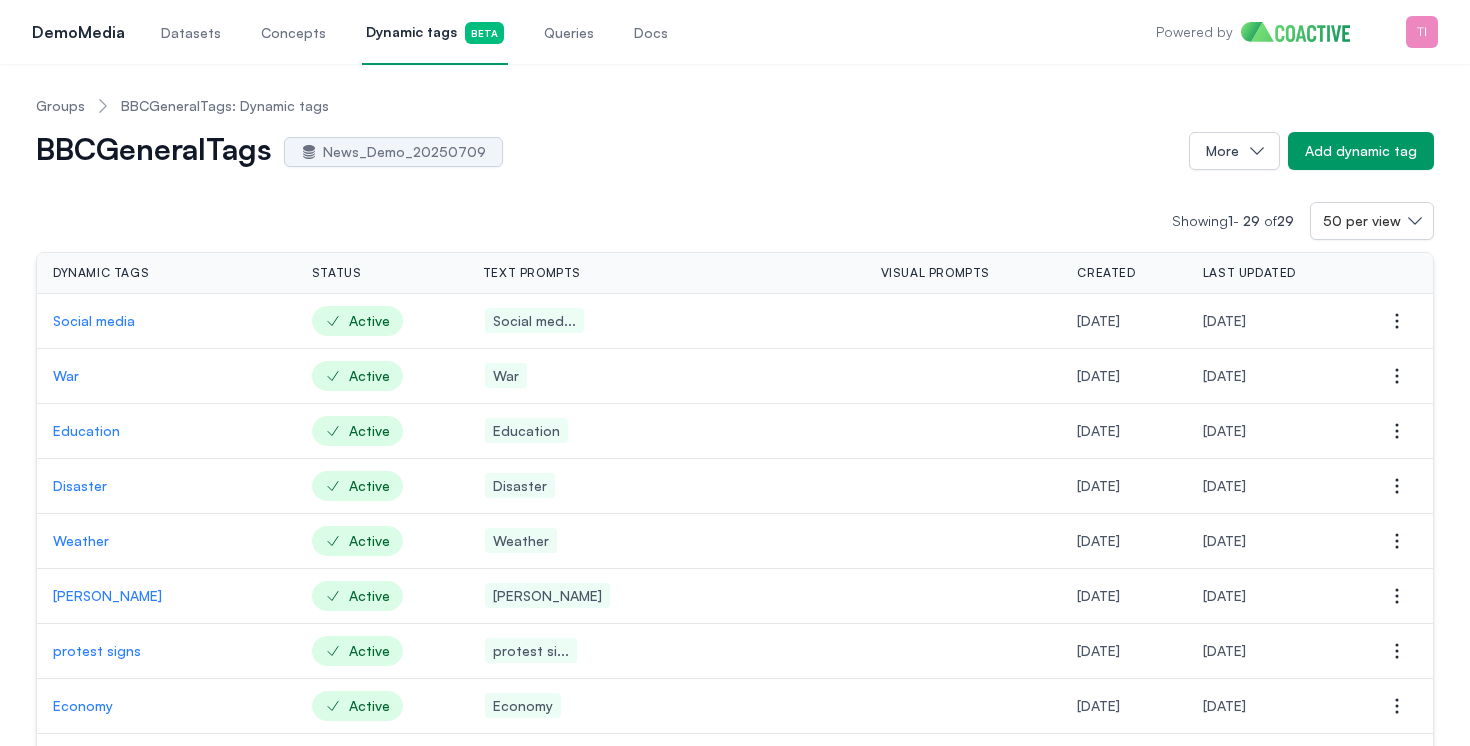 click on "Social media" at bounding box center (166, 321) 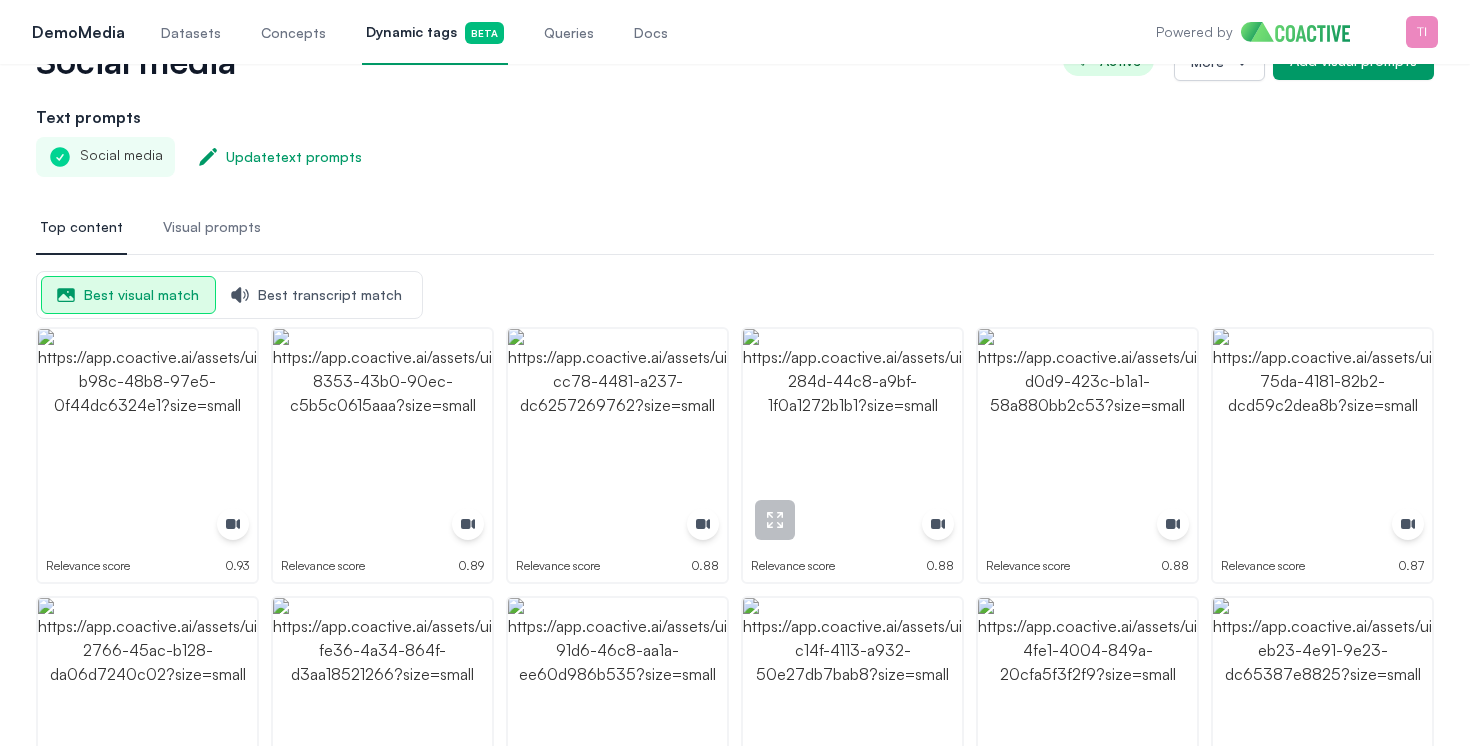 scroll, scrollTop: 0, scrollLeft: 0, axis: both 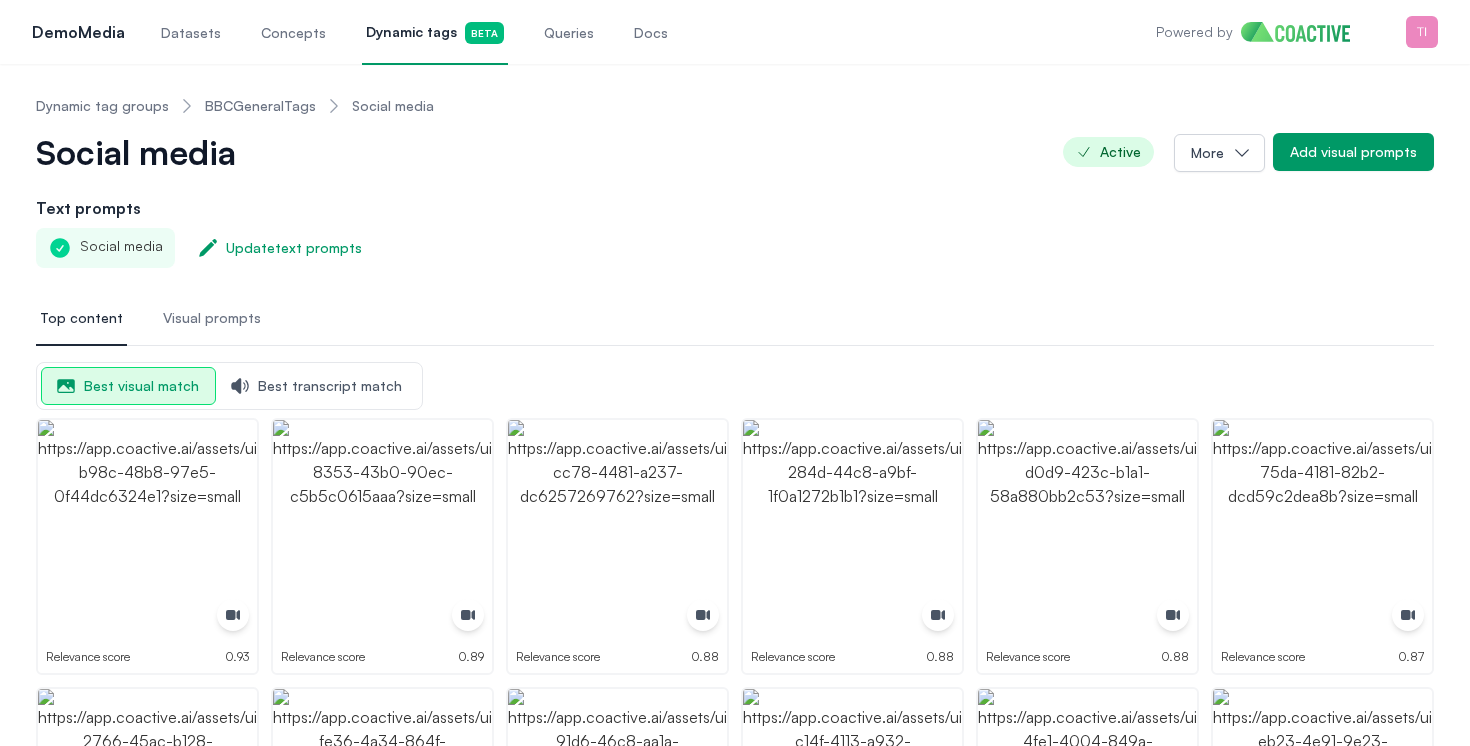 click on "BBCGeneralTags" at bounding box center (260, 106) 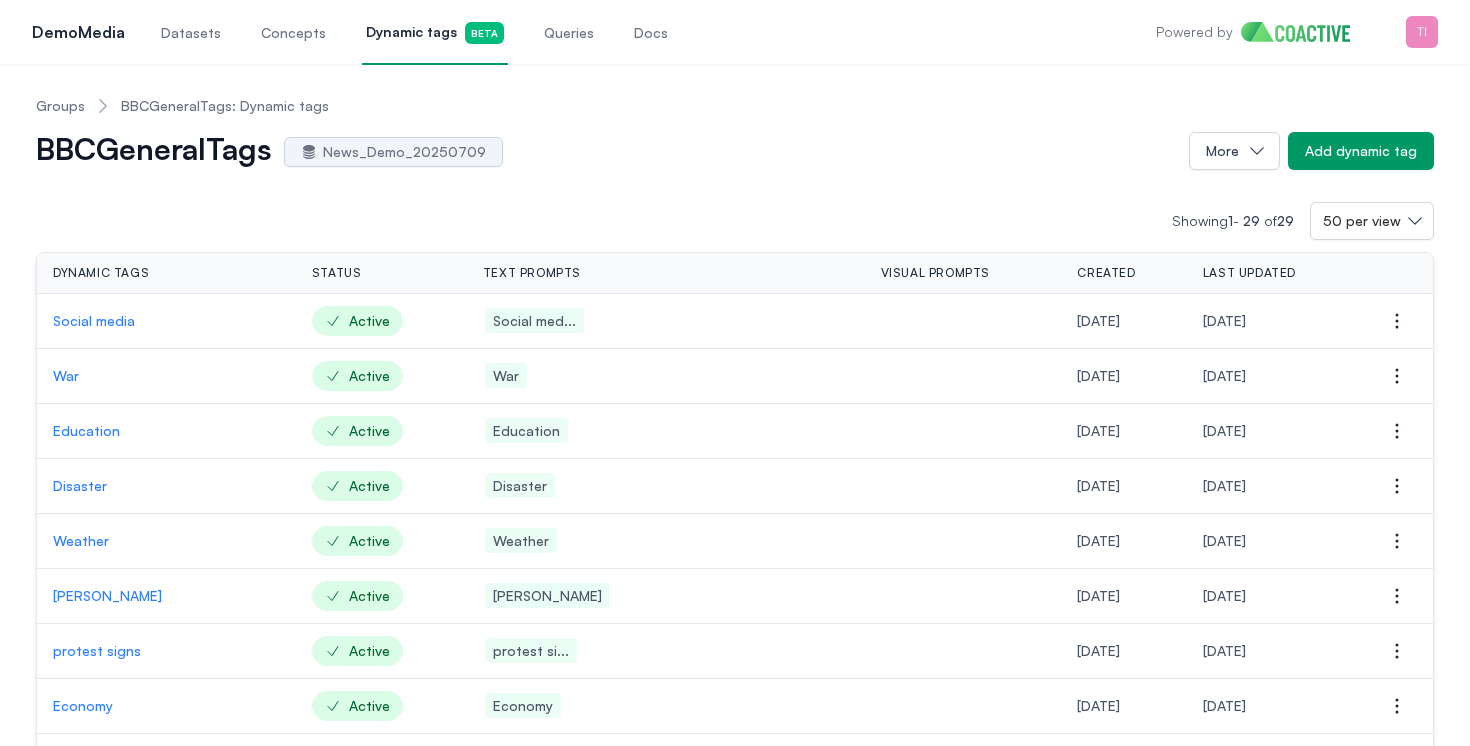 click on "Weather" at bounding box center (166, 541) 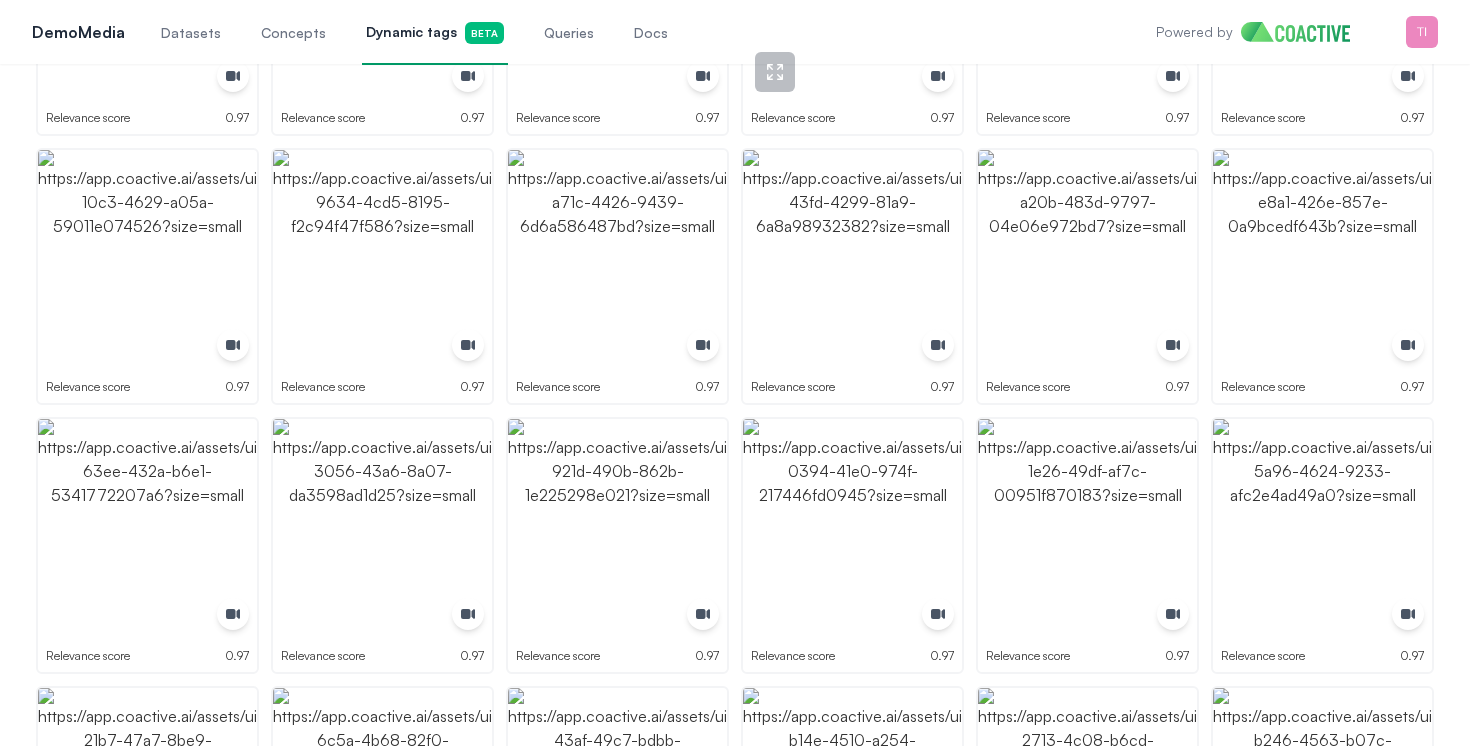scroll, scrollTop: 814, scrollLeft: 0, axis: vertical 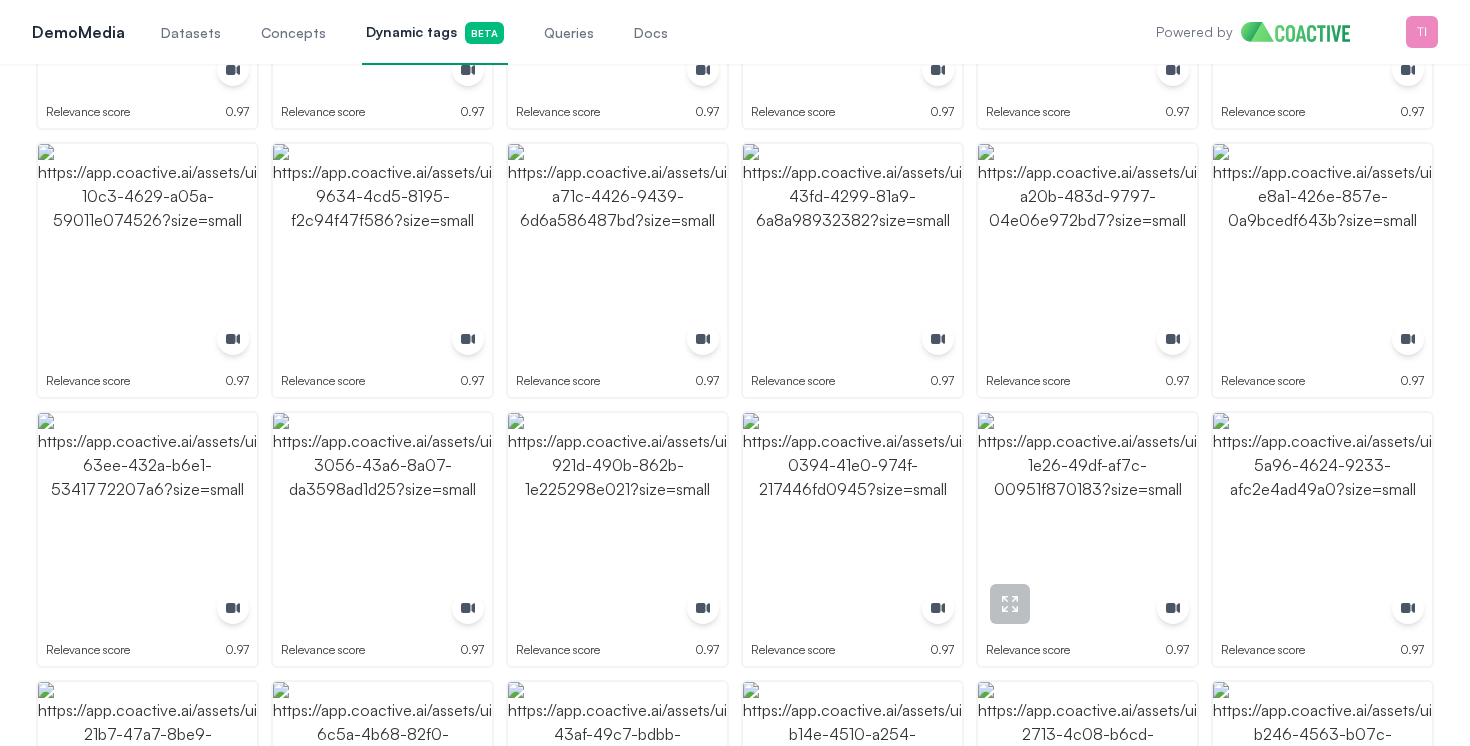click at bounding box center [1087, 522] 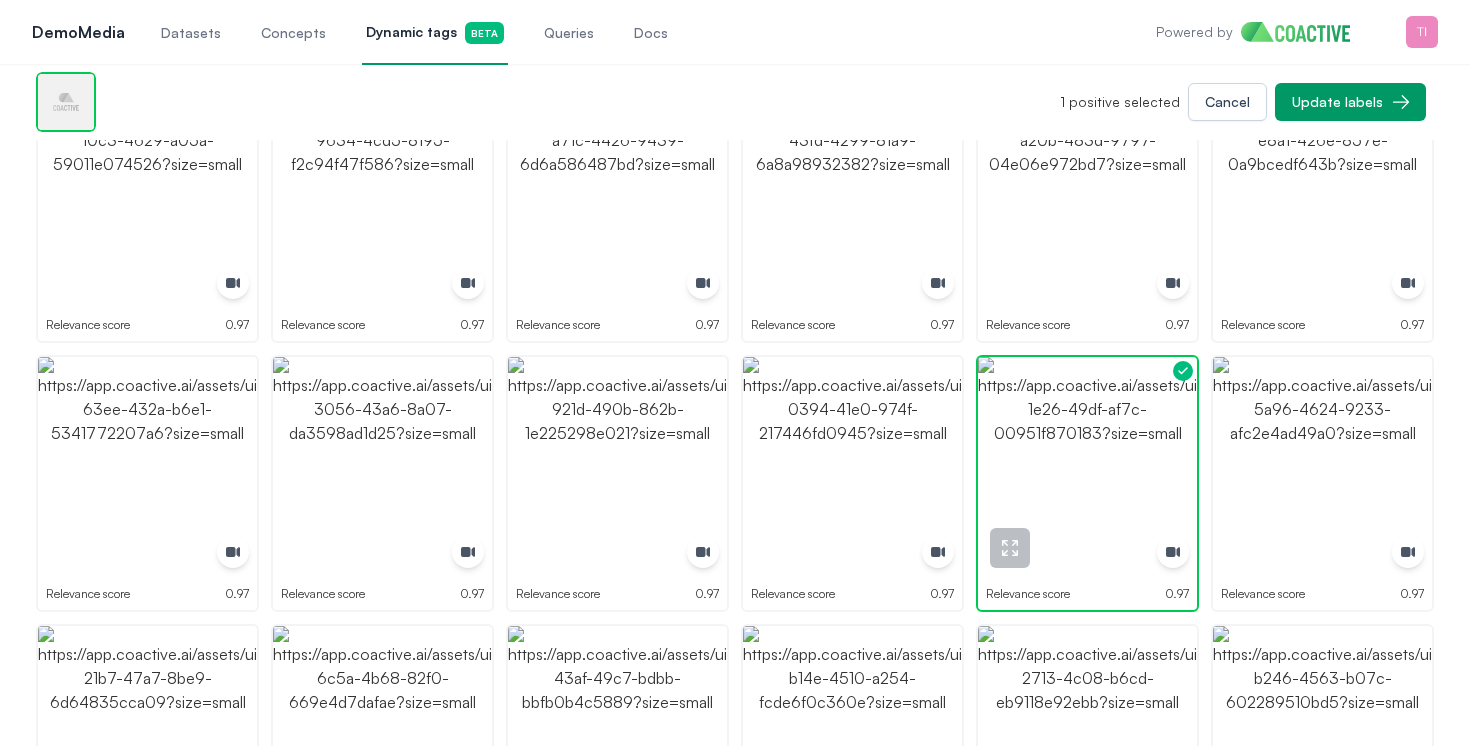 scroll, scrollTop: 758, scrollLeft: 0, axis: vertical 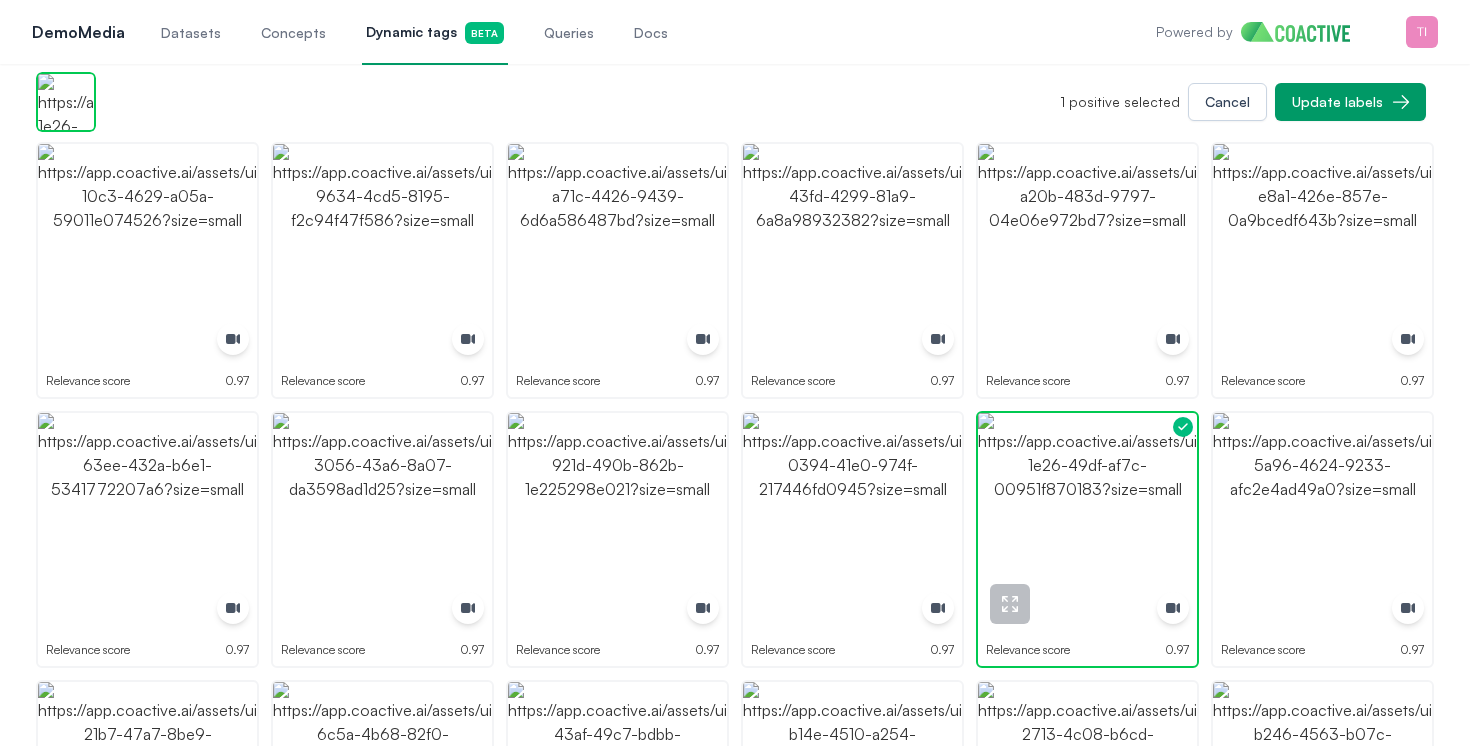 click at bounding box center (1087, 522) 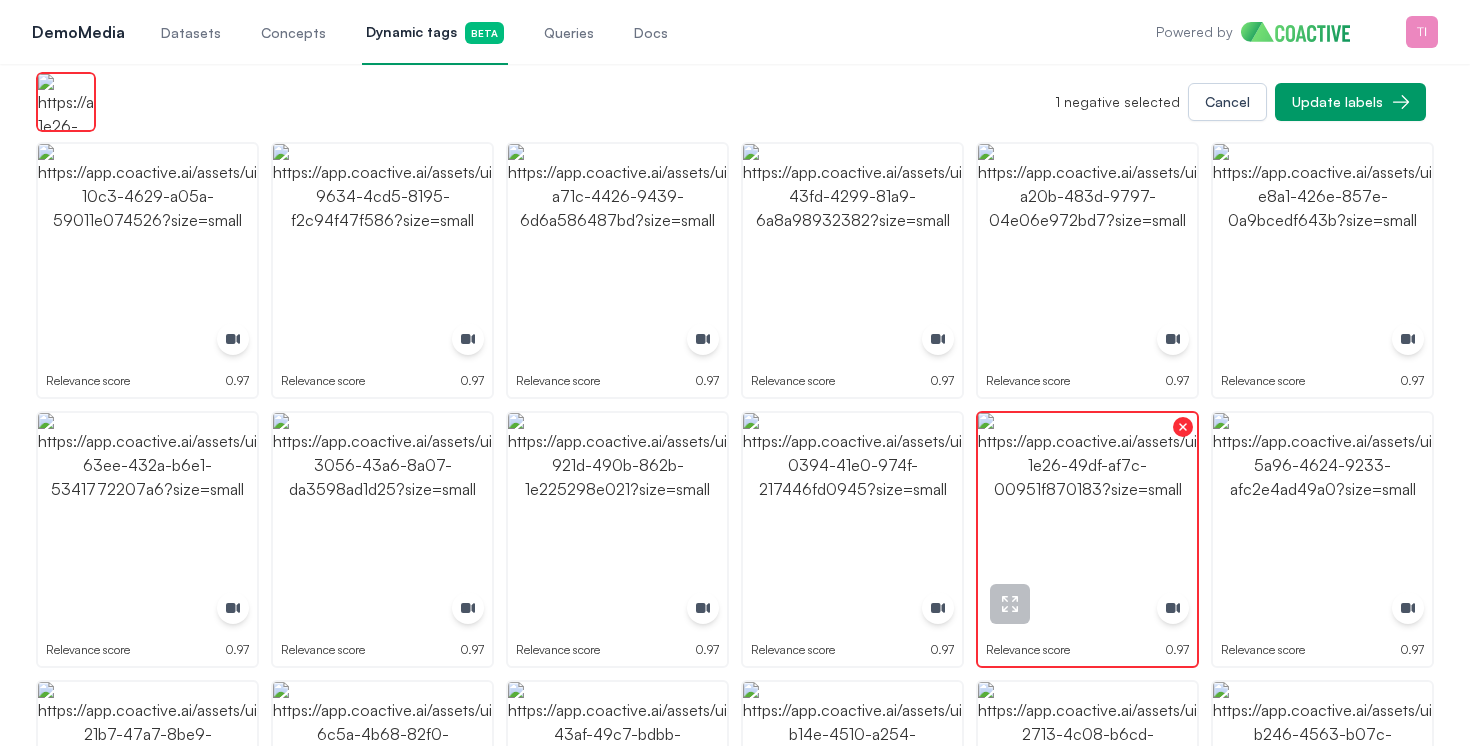 click at bounding box center (1087, 522) 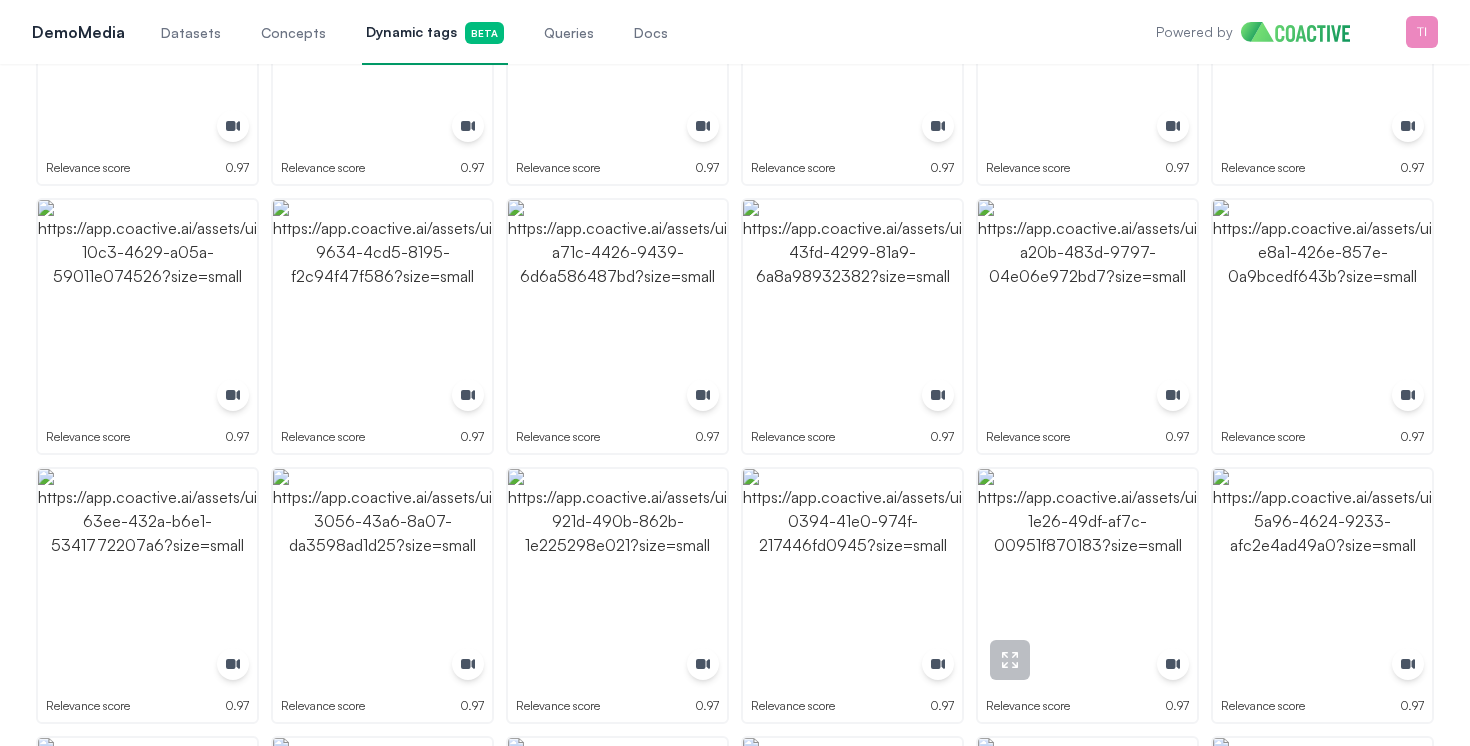 scroll, scrollTop: 814, scrollLeft: 0, axis: vertical 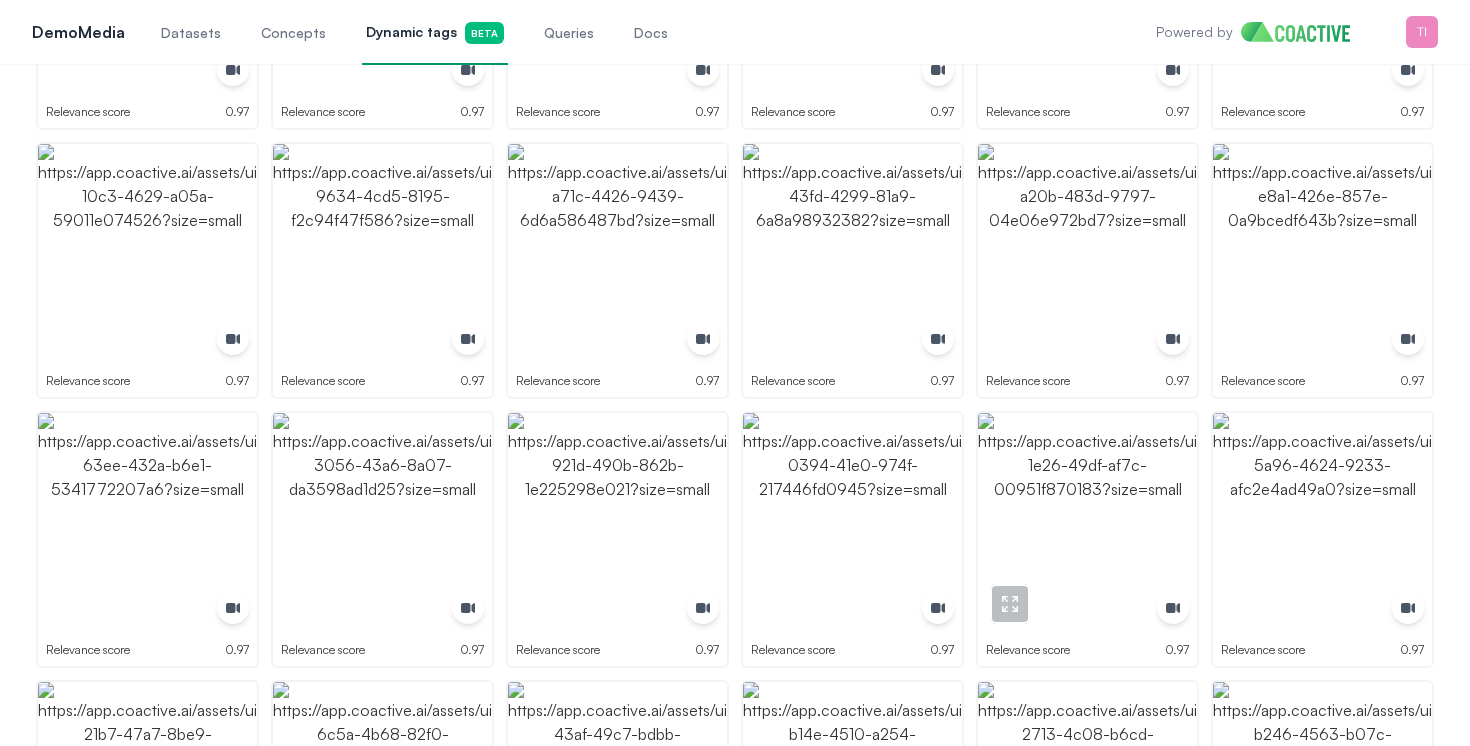 click 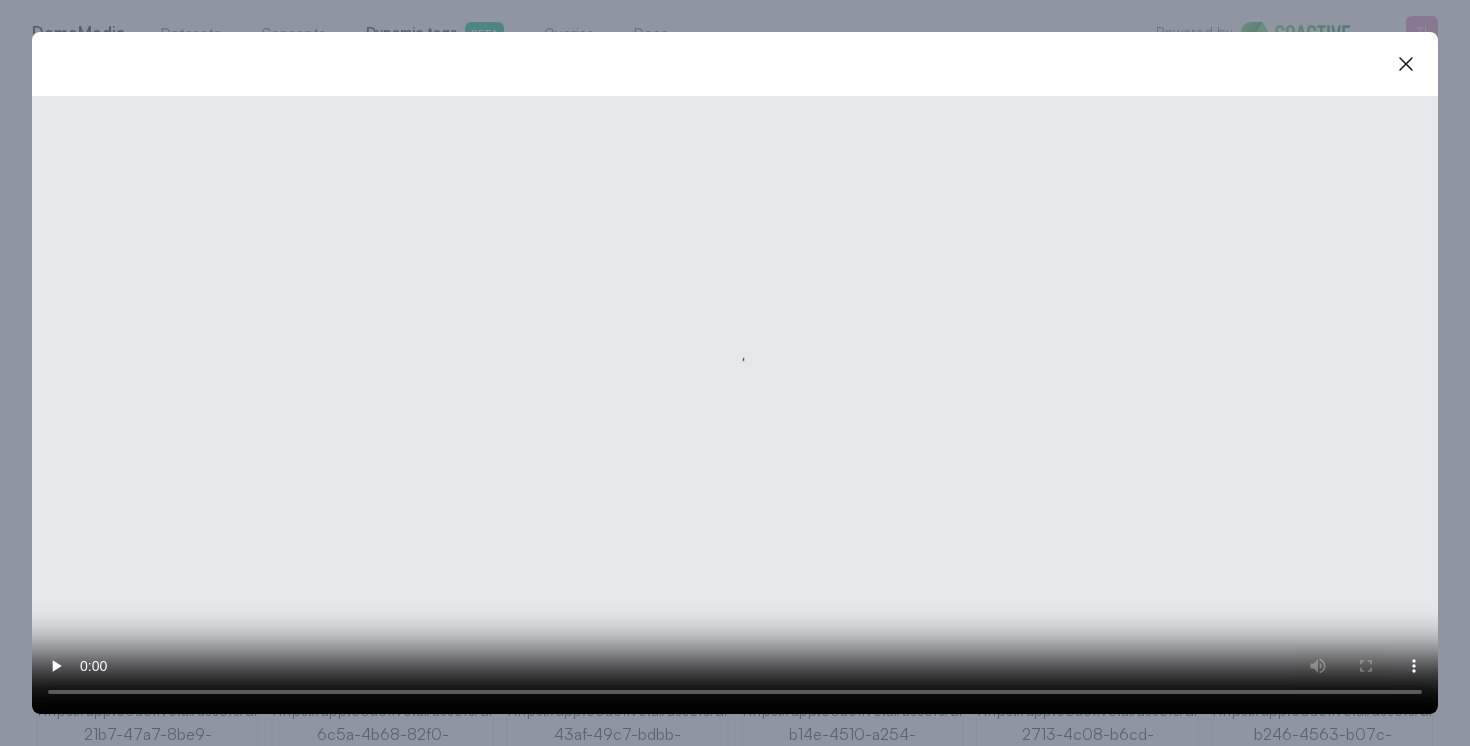 type 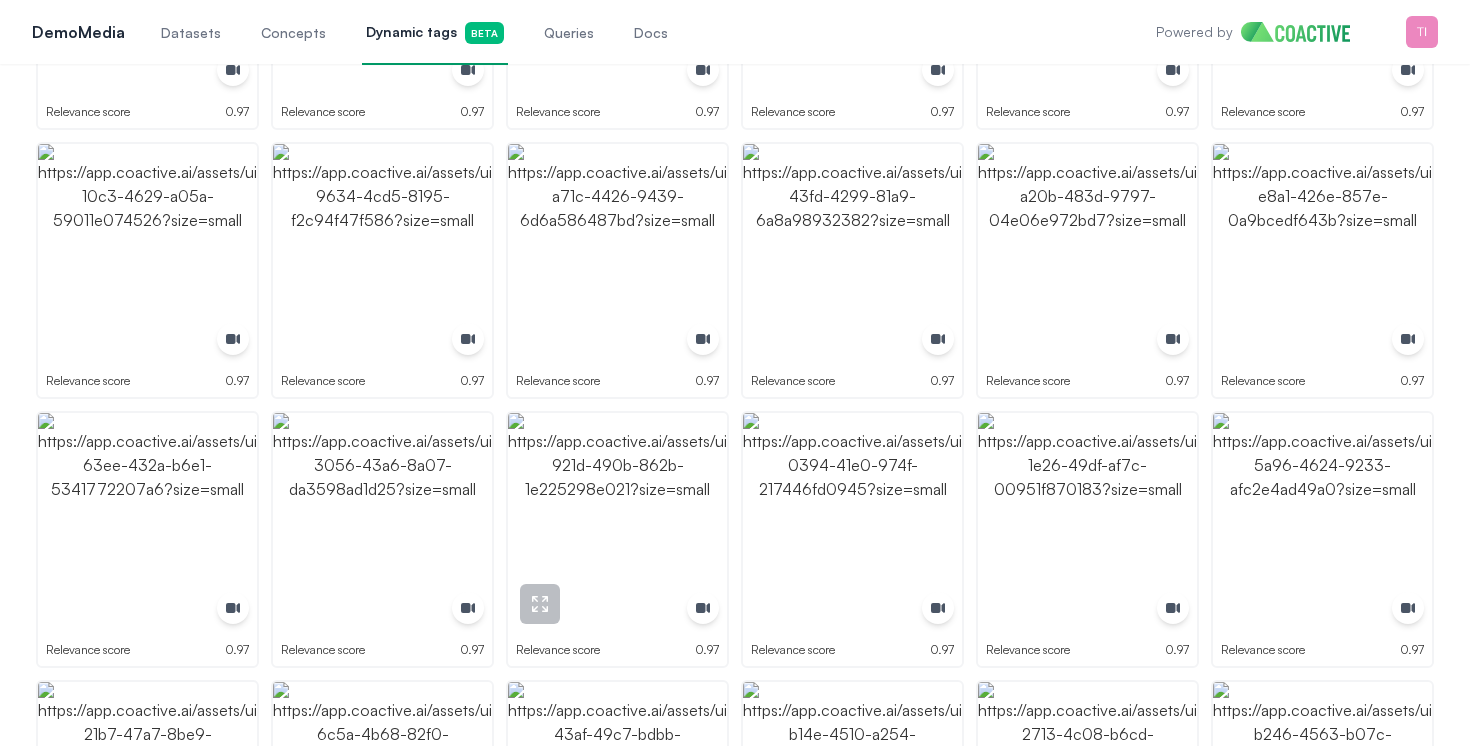 scroll, scrollTop: 0, scrollLeft: 0, axis: both 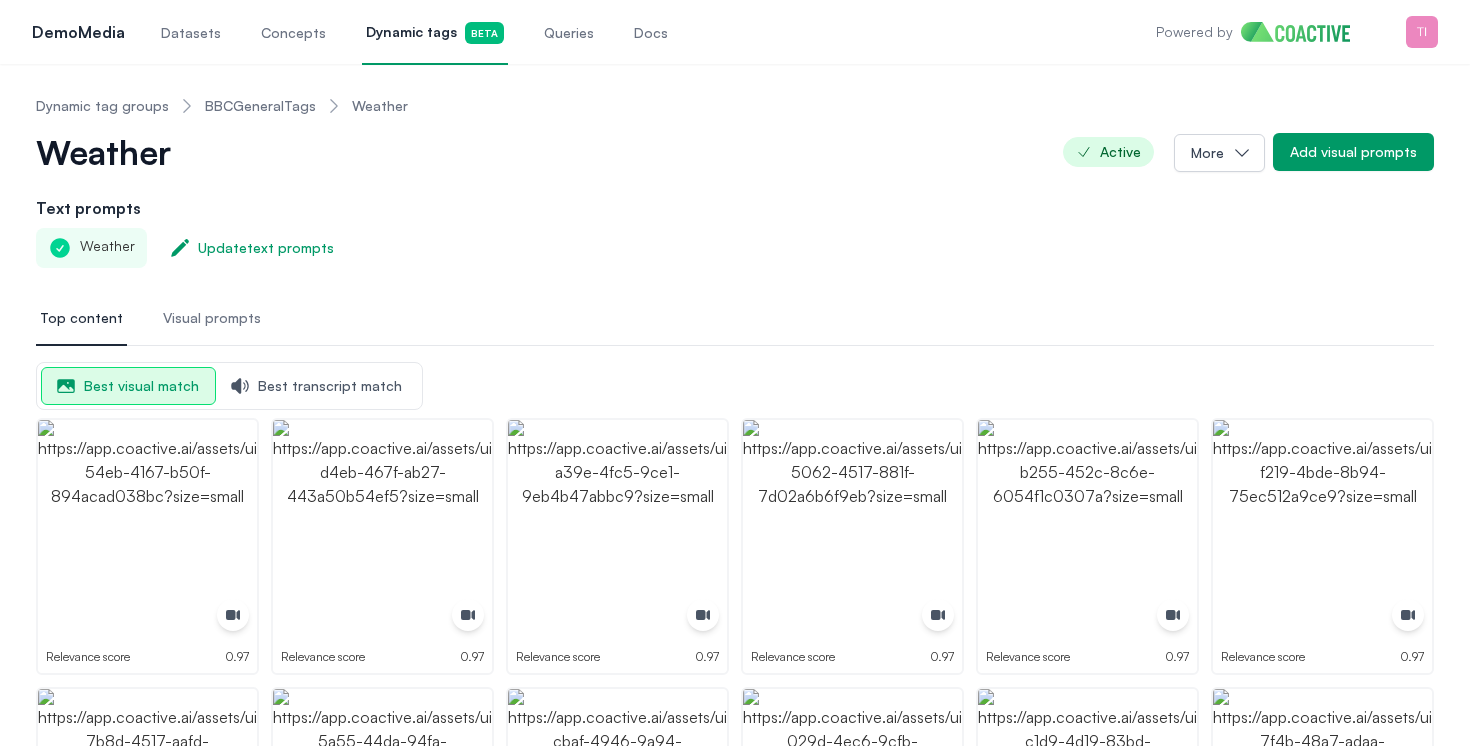click on "BBCGeneralTags" at bounding box center (260, 106) 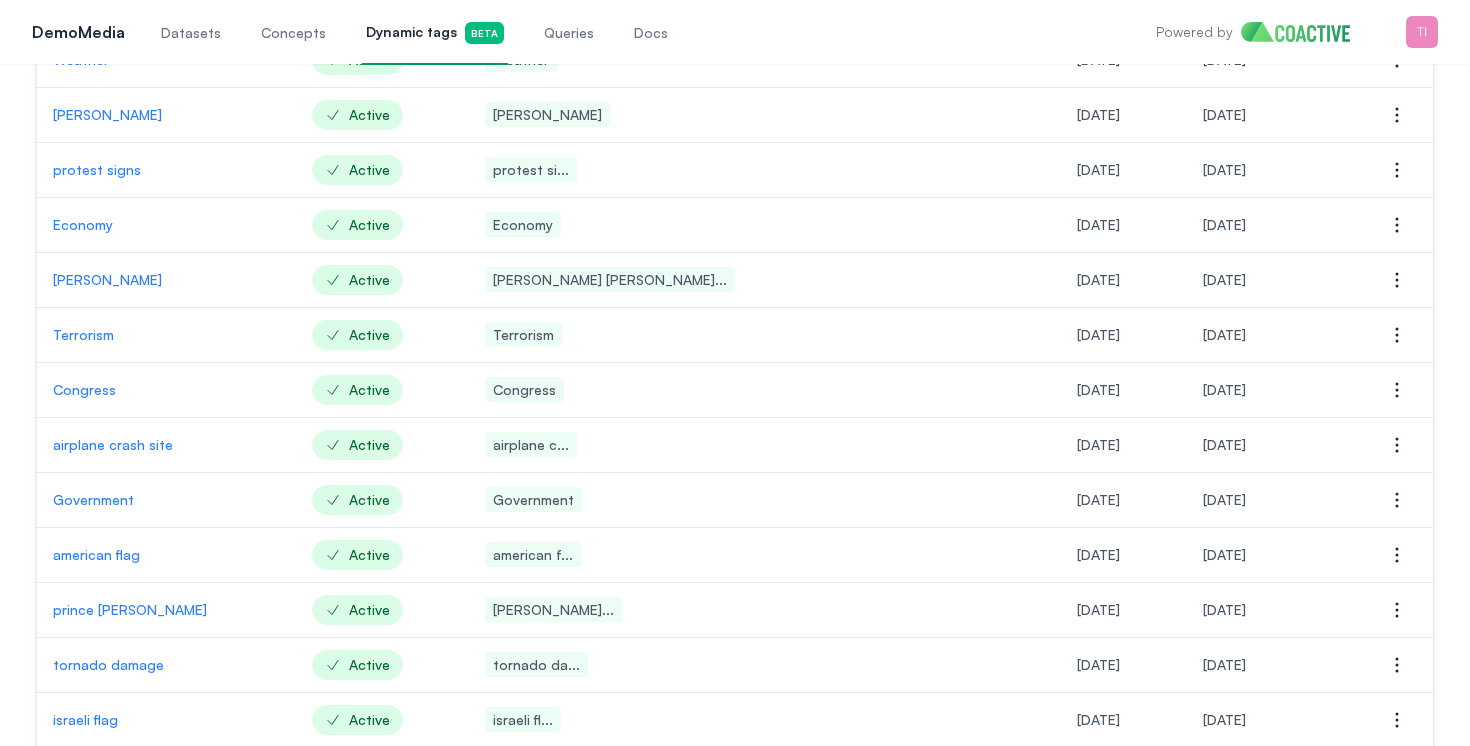 scroll, scrollTop: 524, scrollLeft: 0, axis: vertical 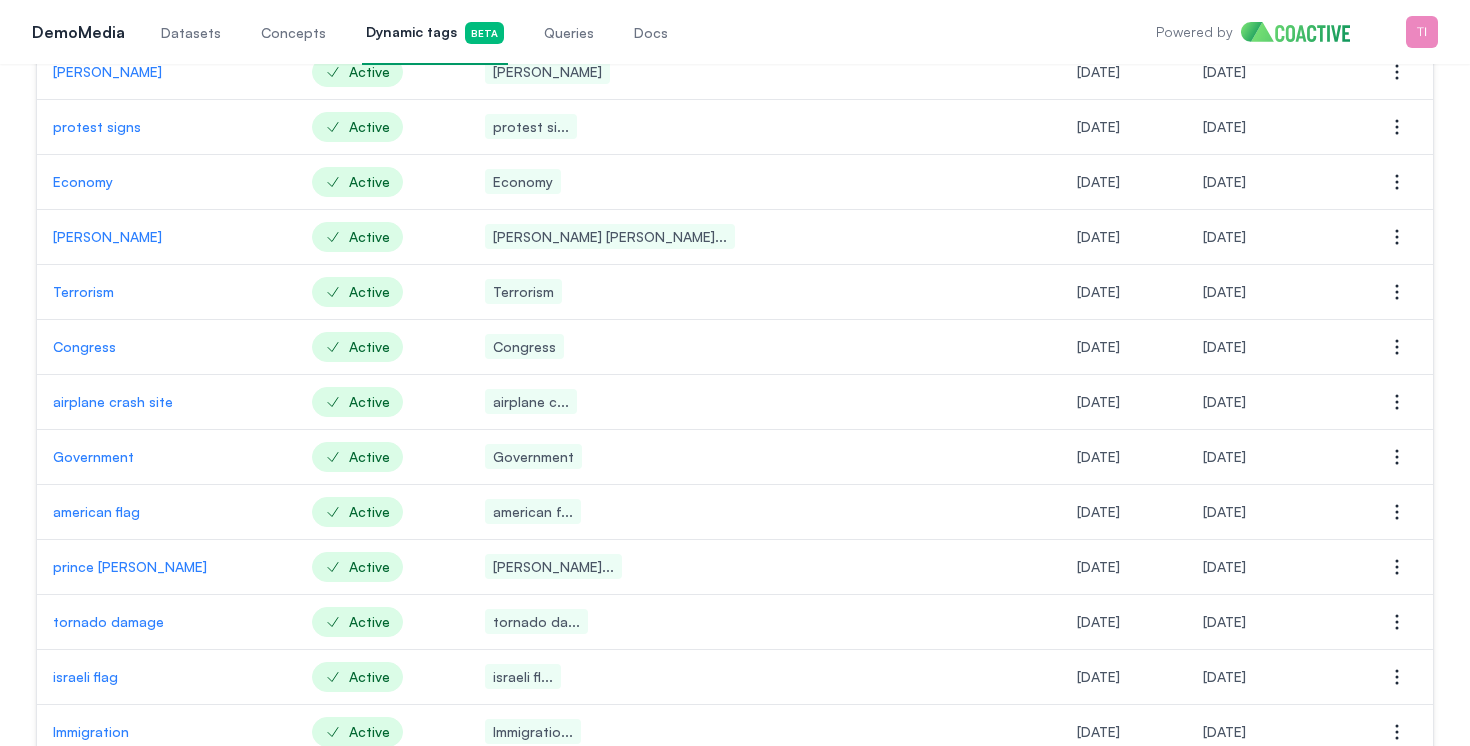 click on "sean diddy combs" at bounding box center [166, 237] 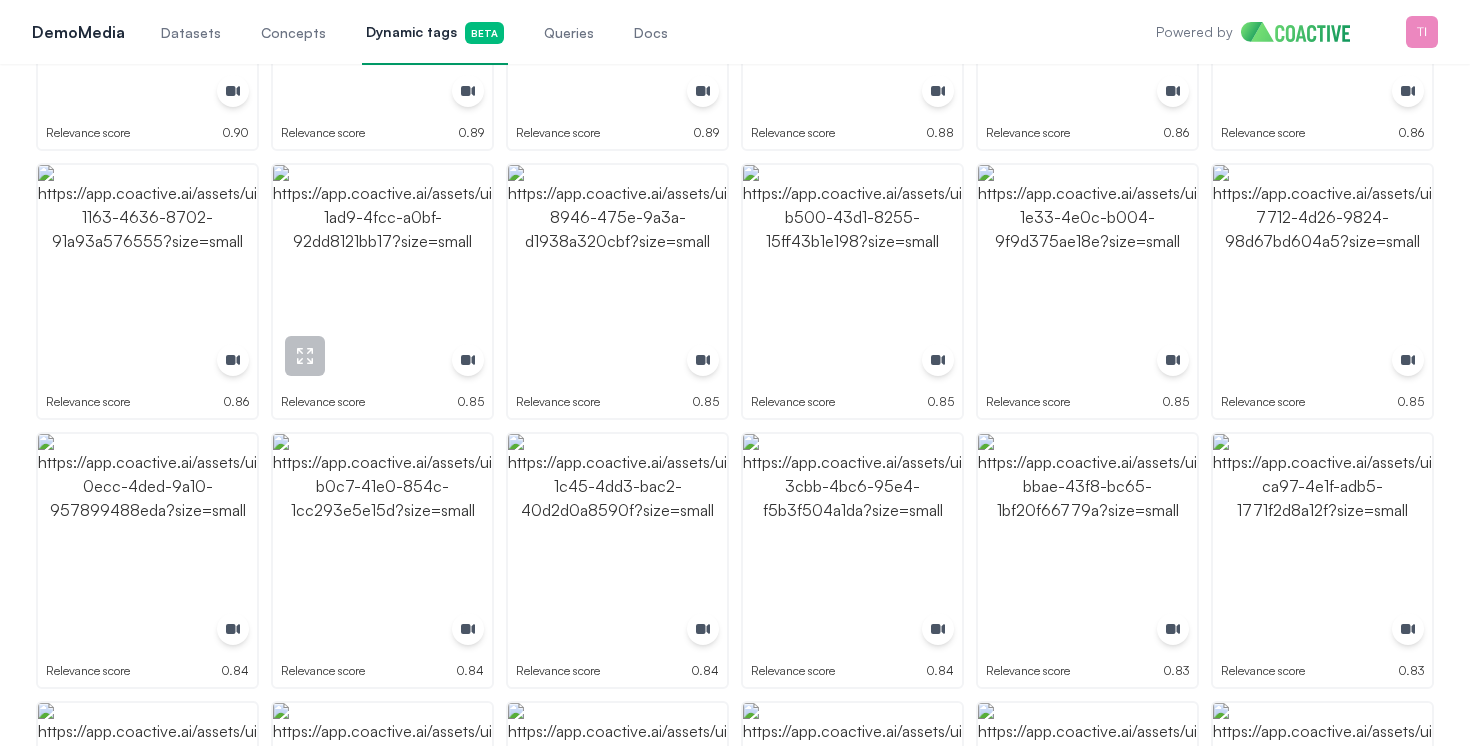 scroll, scrollTop: 0, scrollLeft: 0, axis: both 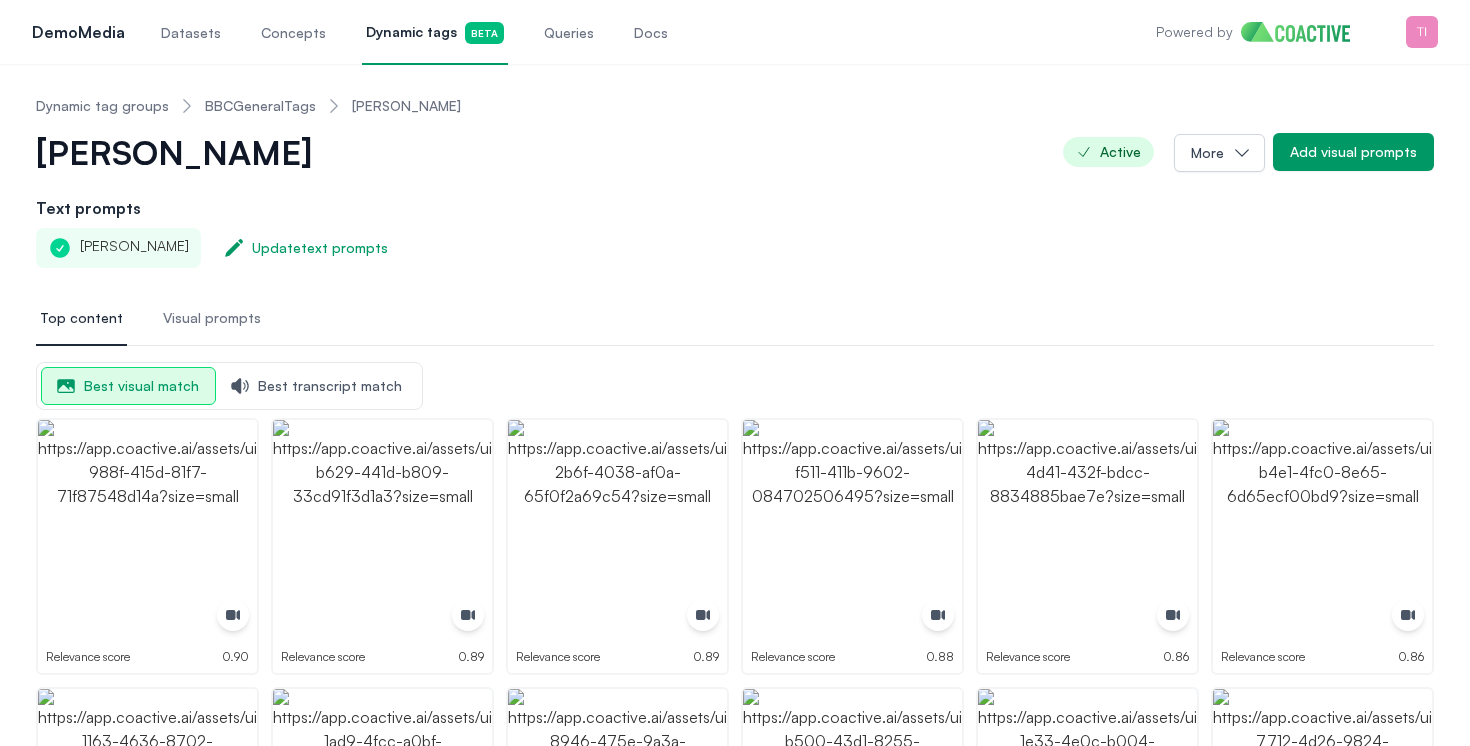 click on "Dynamic tag groups" at bounding box center [102, 106] 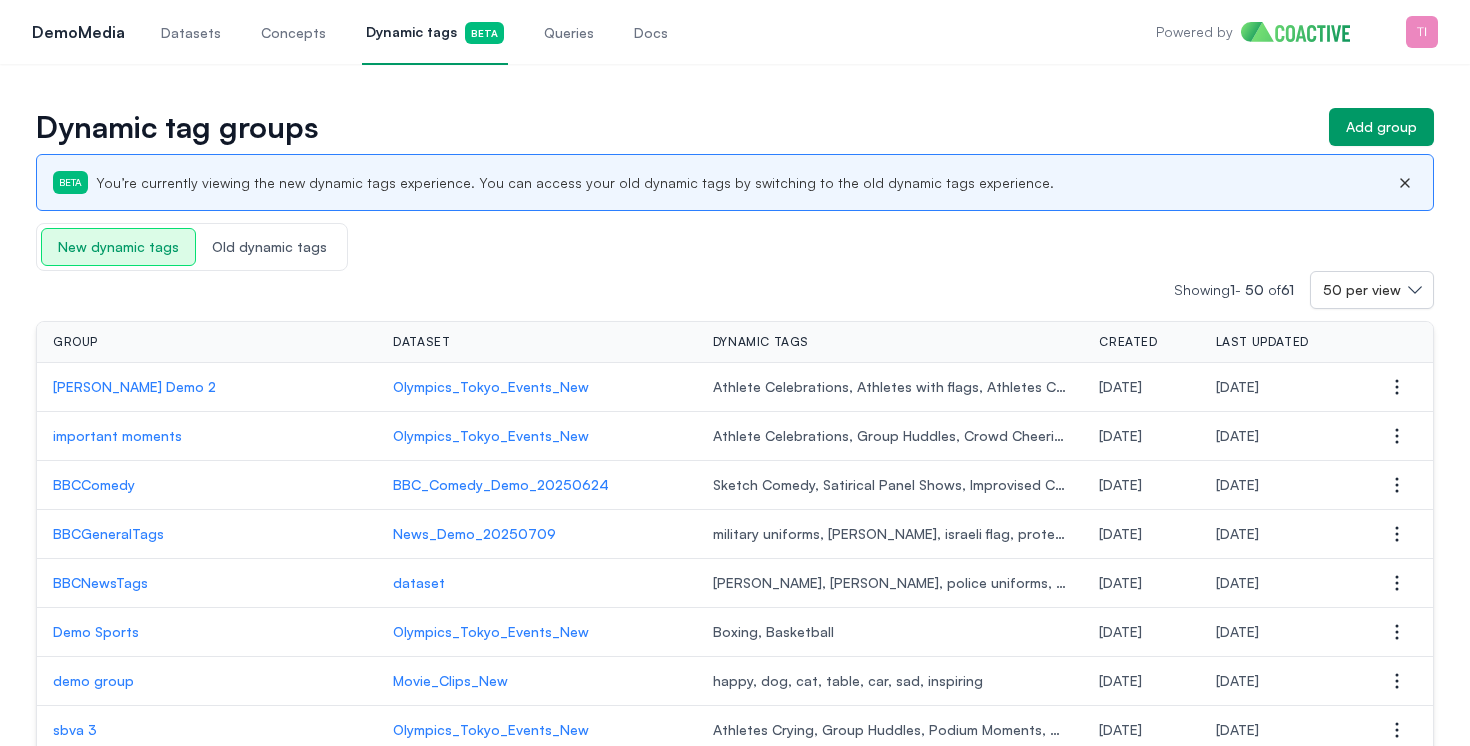click on "Datasets" at bounding box center [191, 33] 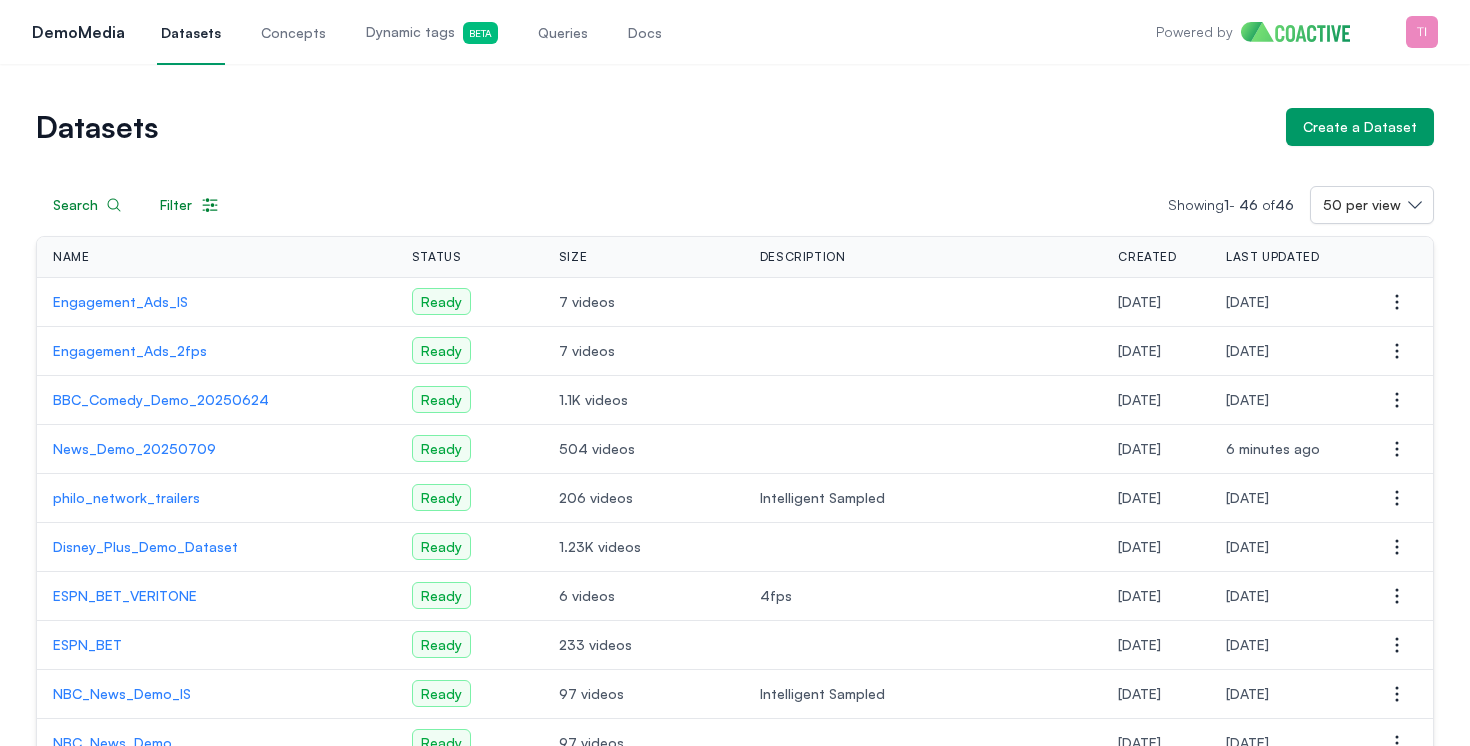 click on "News_Demo_20250709" at bounding box center [216, 449] 